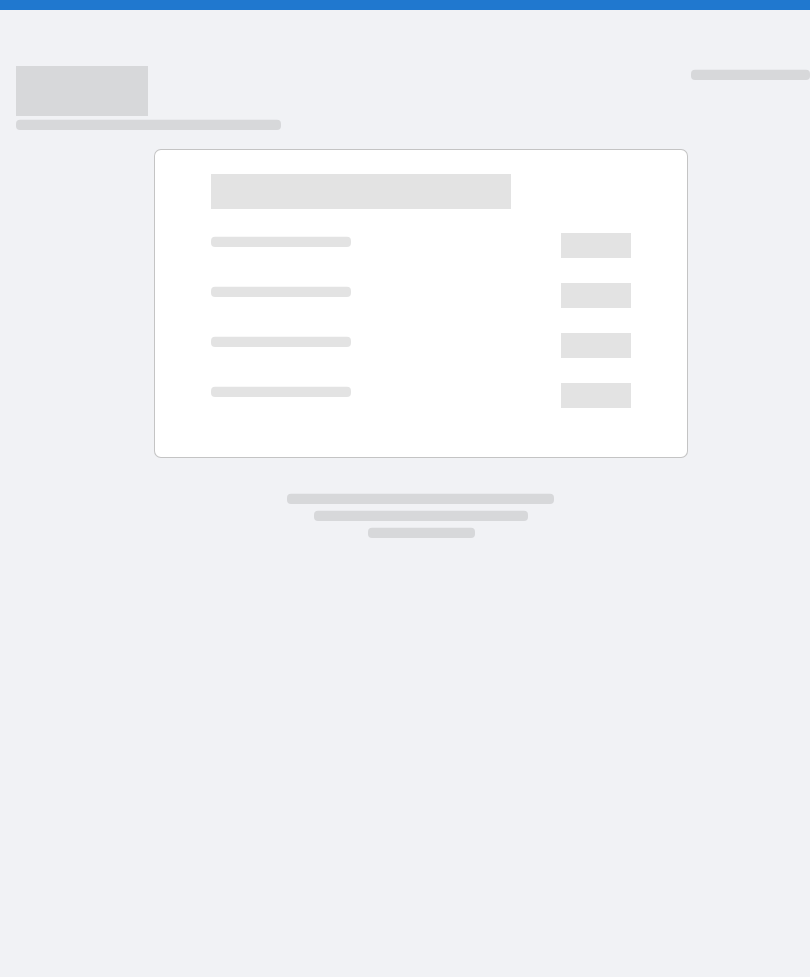 scroll, scrollTop: 0, scrollLeft: 0, axis: both 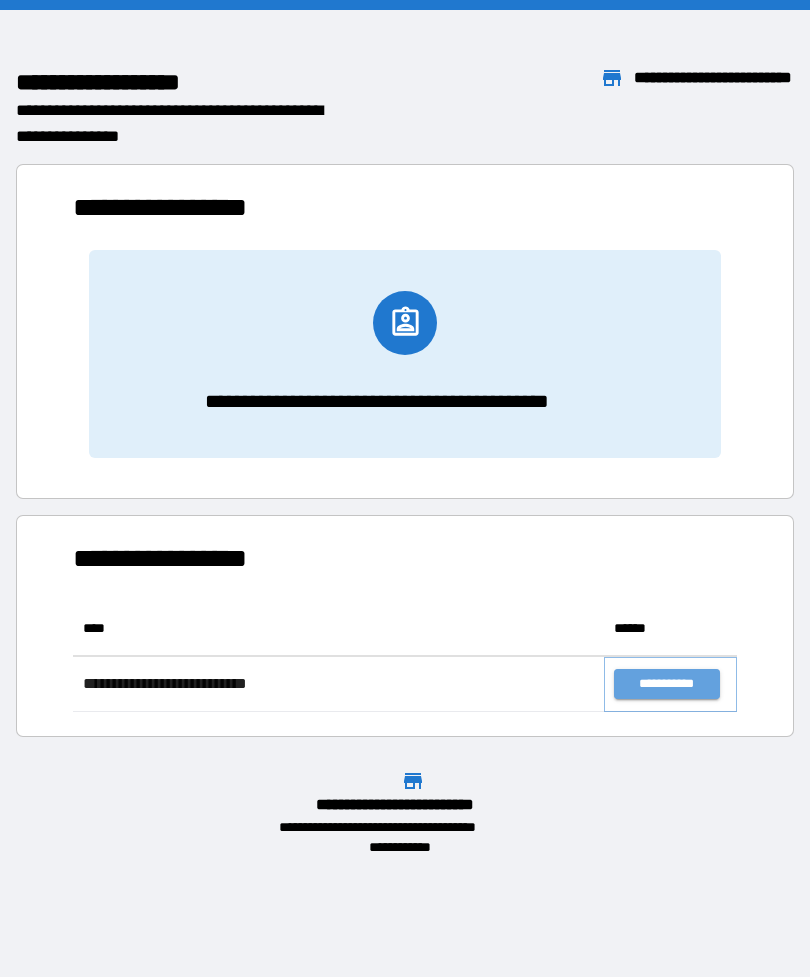 click on "**********" at bounding box center (666, 684) 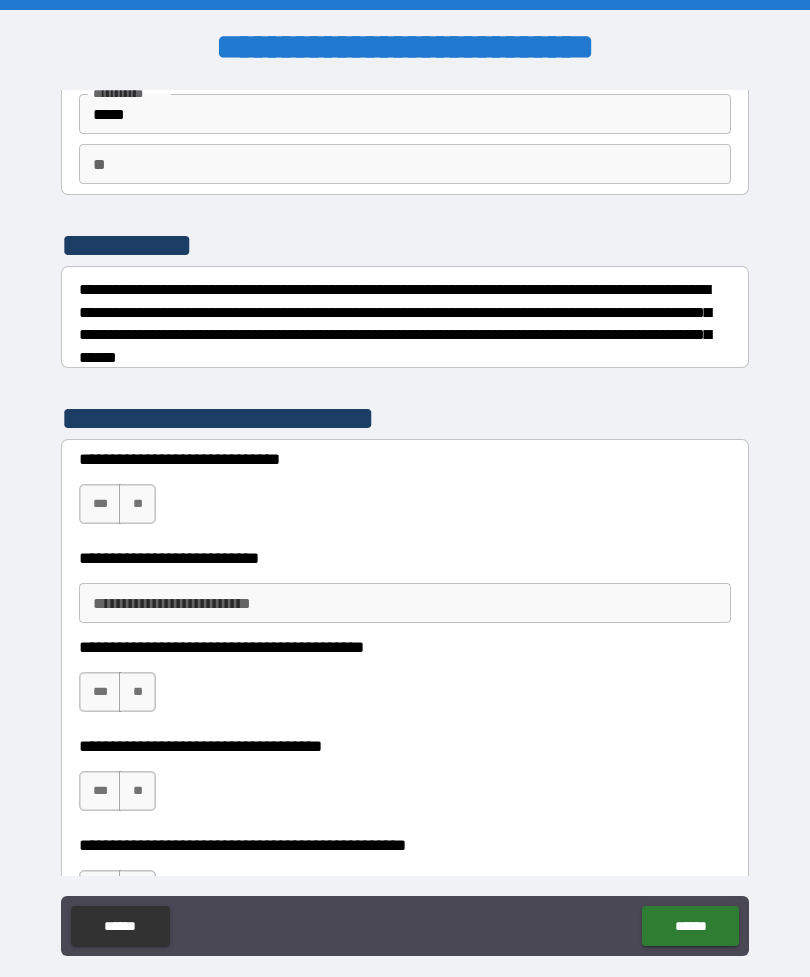 scroll, scrollTop: 145, scrollLeft: 0, axis: vertical 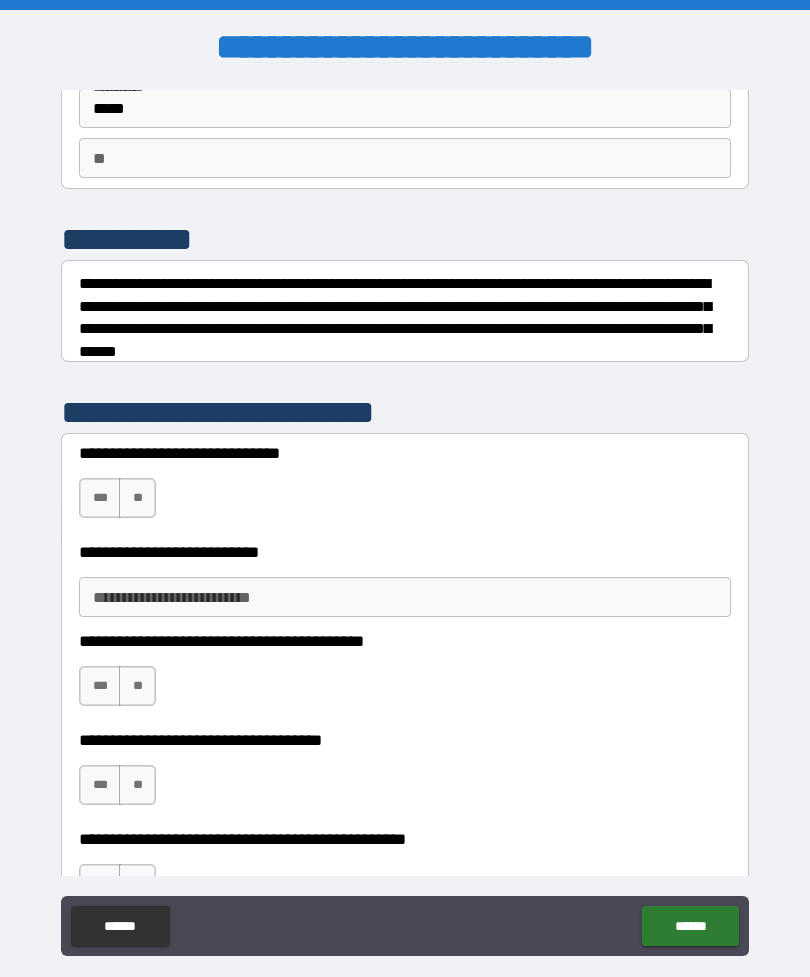 click on "***" at bounding box center (100, 498) 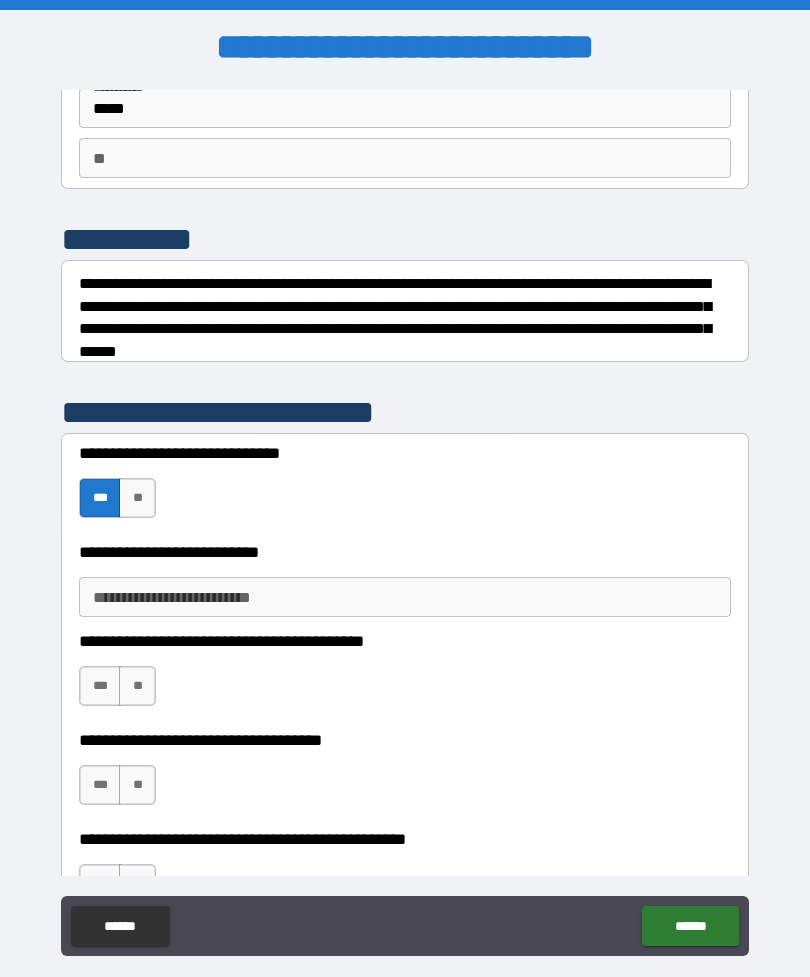 click on "**********" at bounding box center (405, 597) 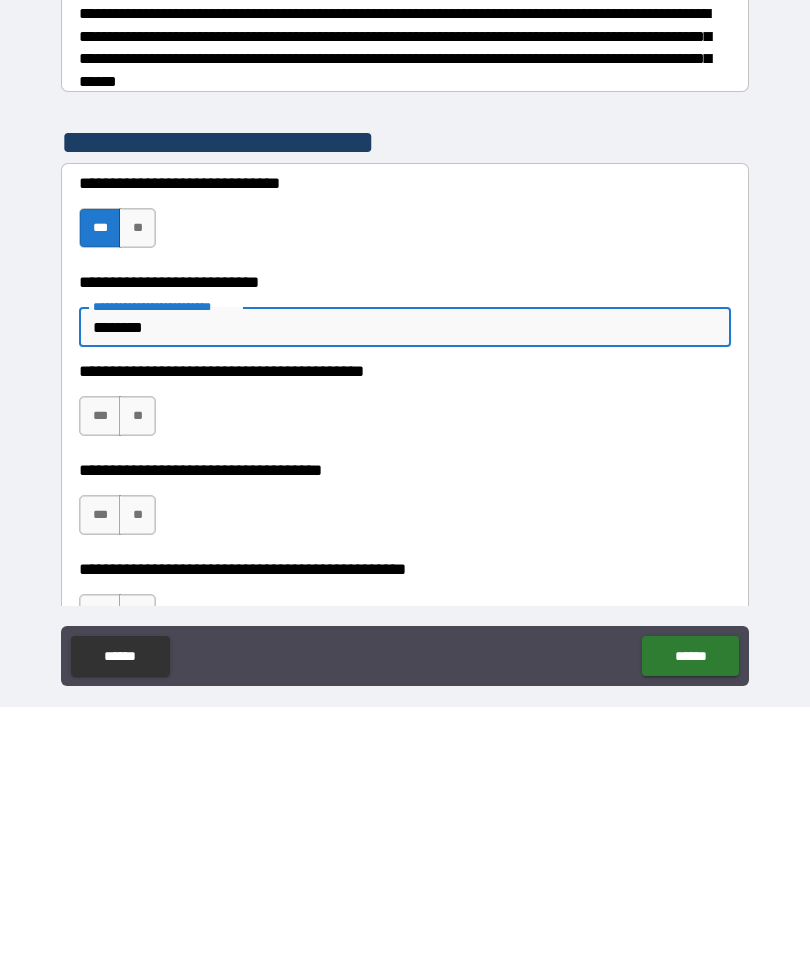 type on "********" 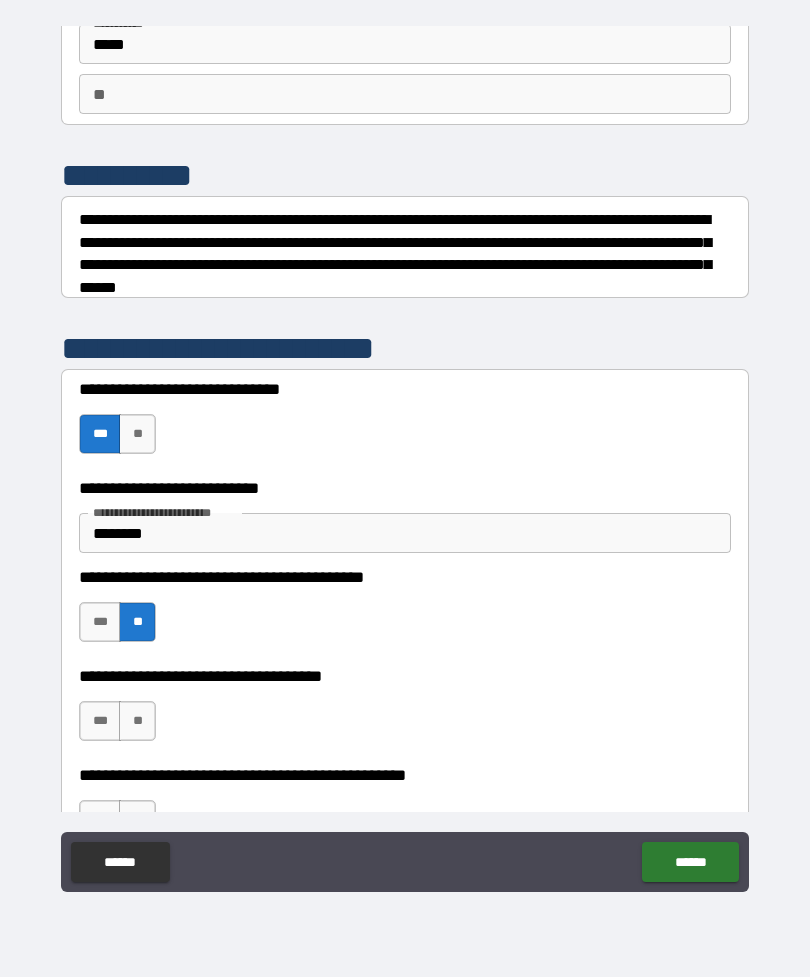 click on "**" at bounding box center [137, 721] 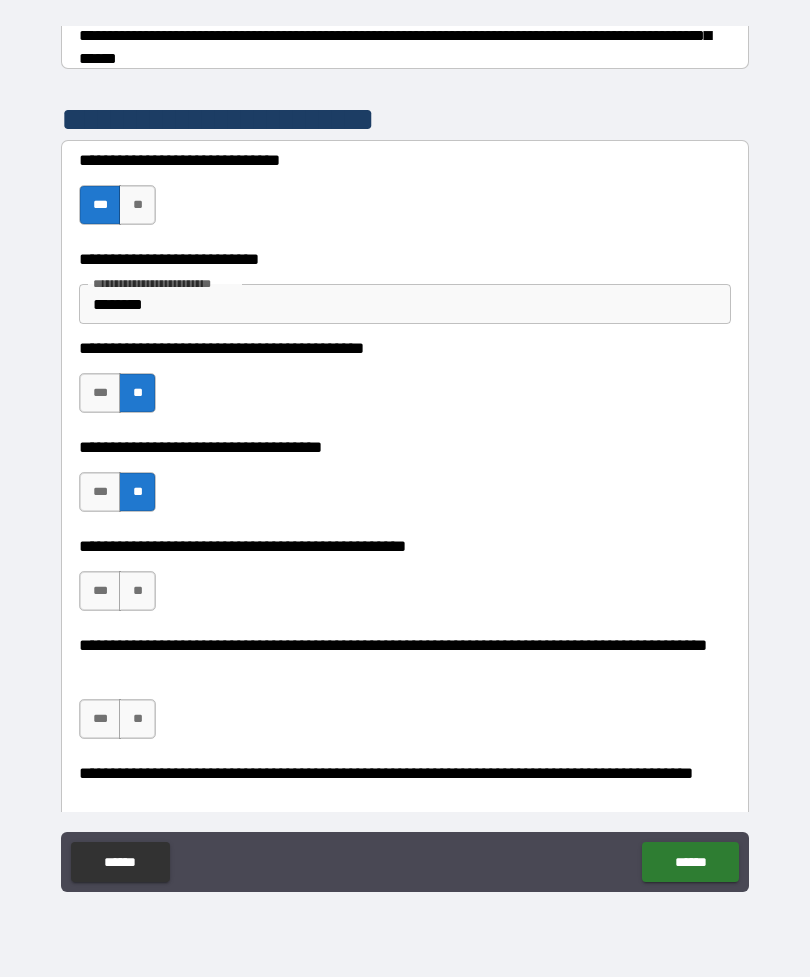 scroll, scrollTop: 383, scrollLeft: 0, axis: vertical 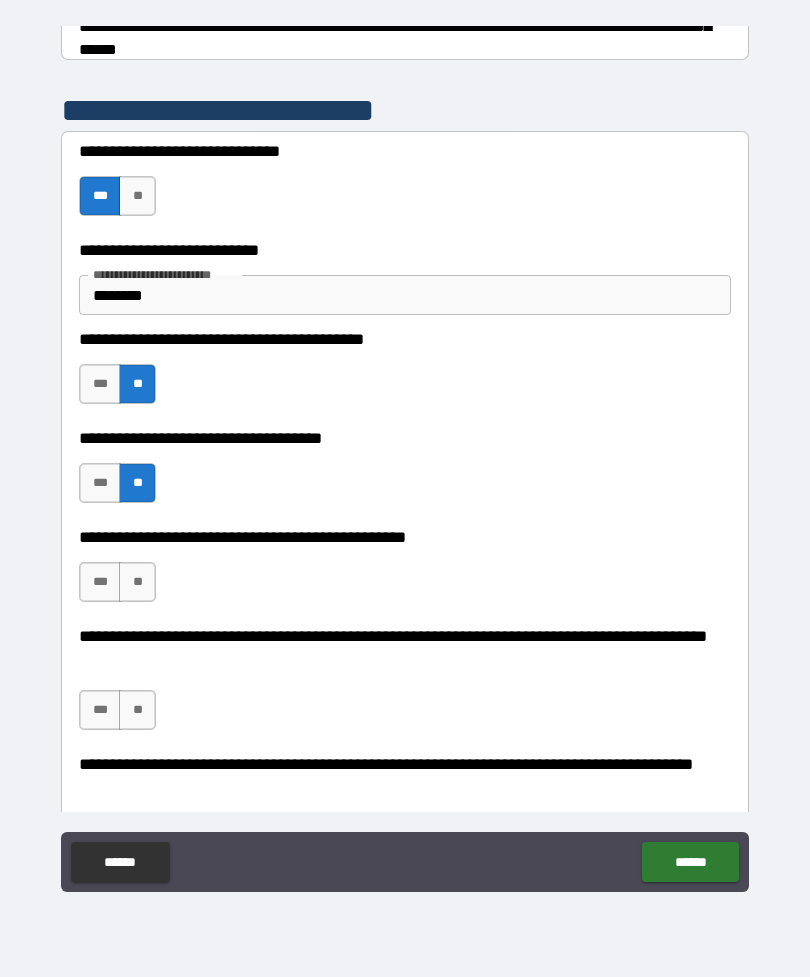 click on "**" at bounding box center [137, 582] 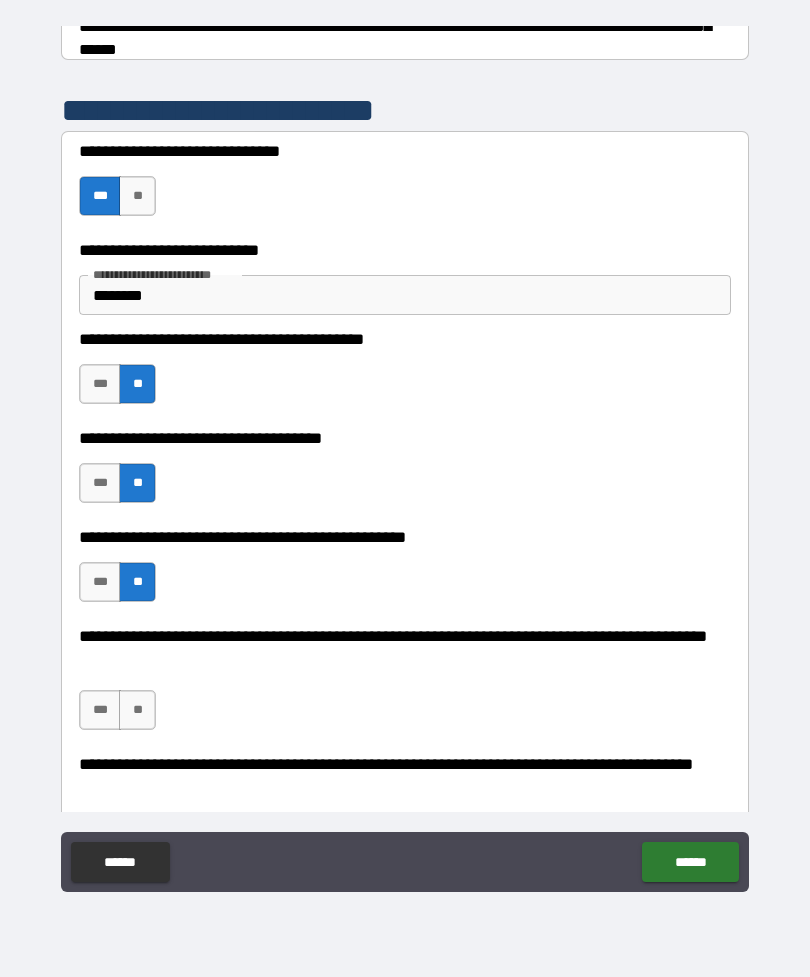 click on "**" at bounding box center [137, 710] 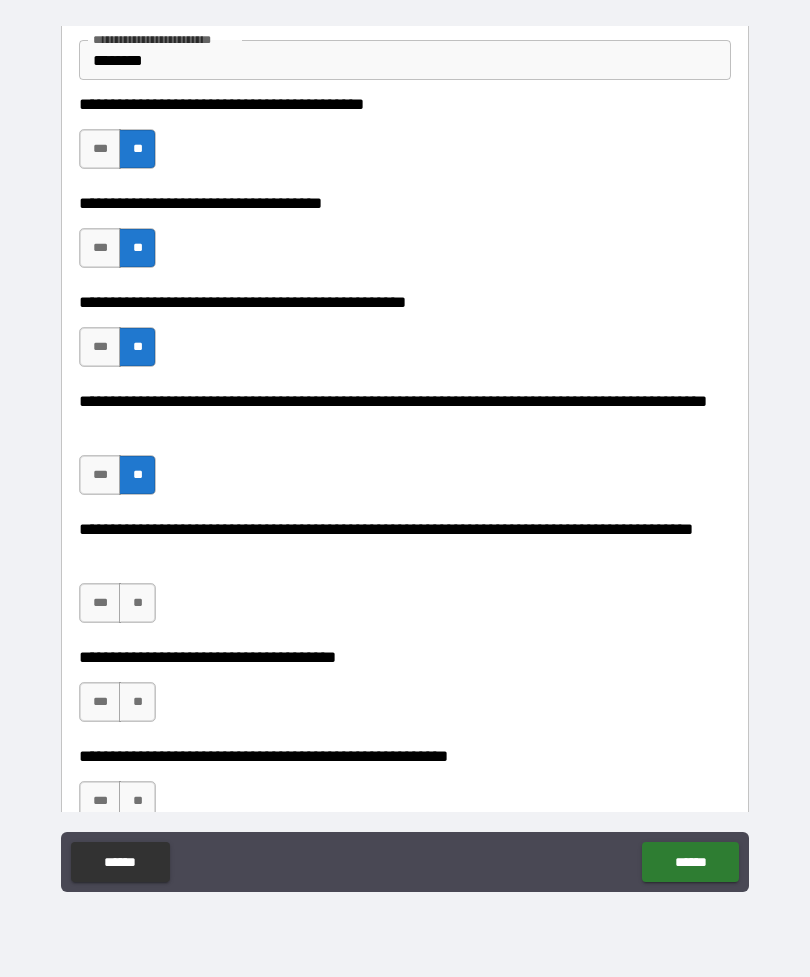 scroll, scrollTop: 624, scrollLeft: 0, axis: vertical 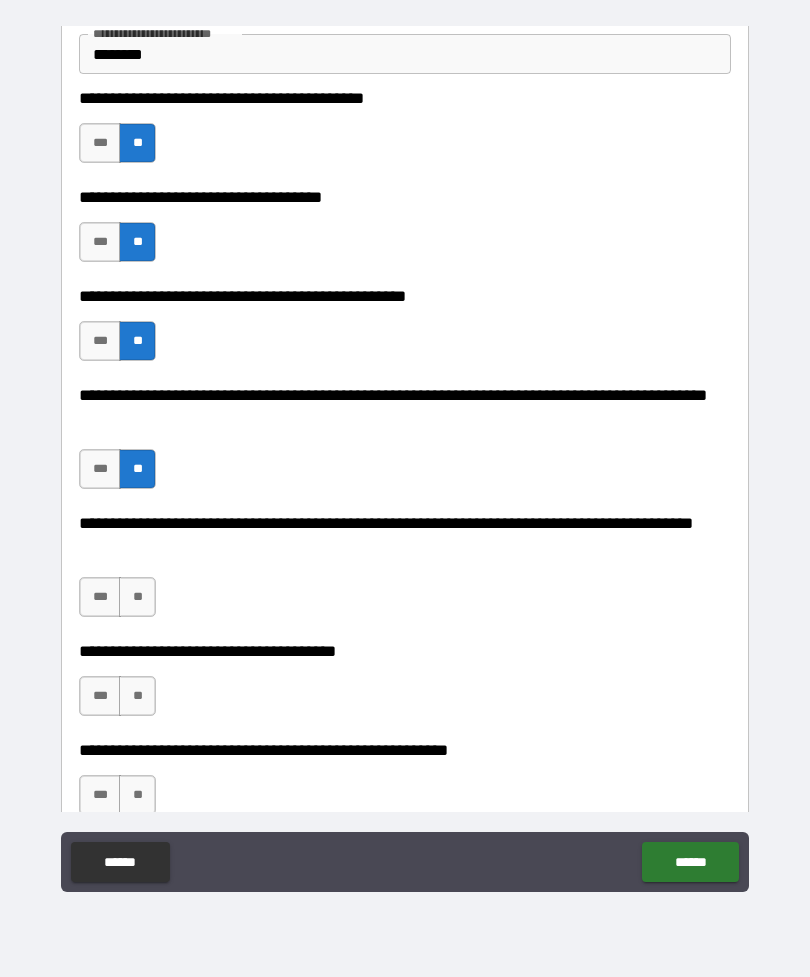 click on "**" at bounding box center (137, 597) 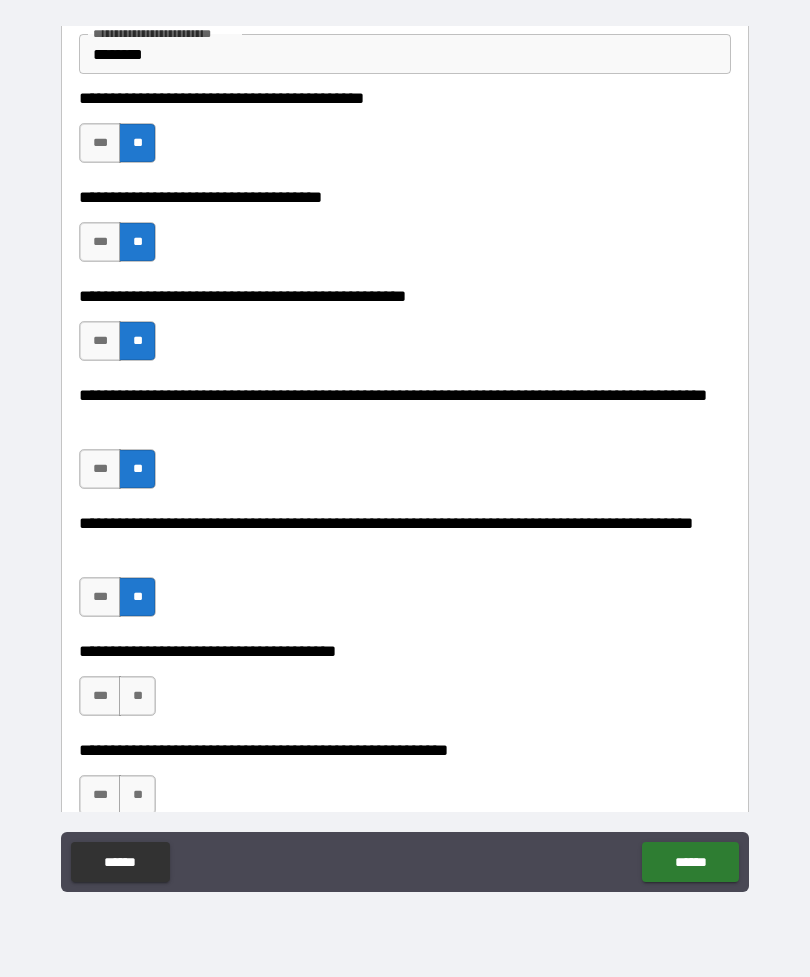 click on "**" at bounding box center [137, 696] 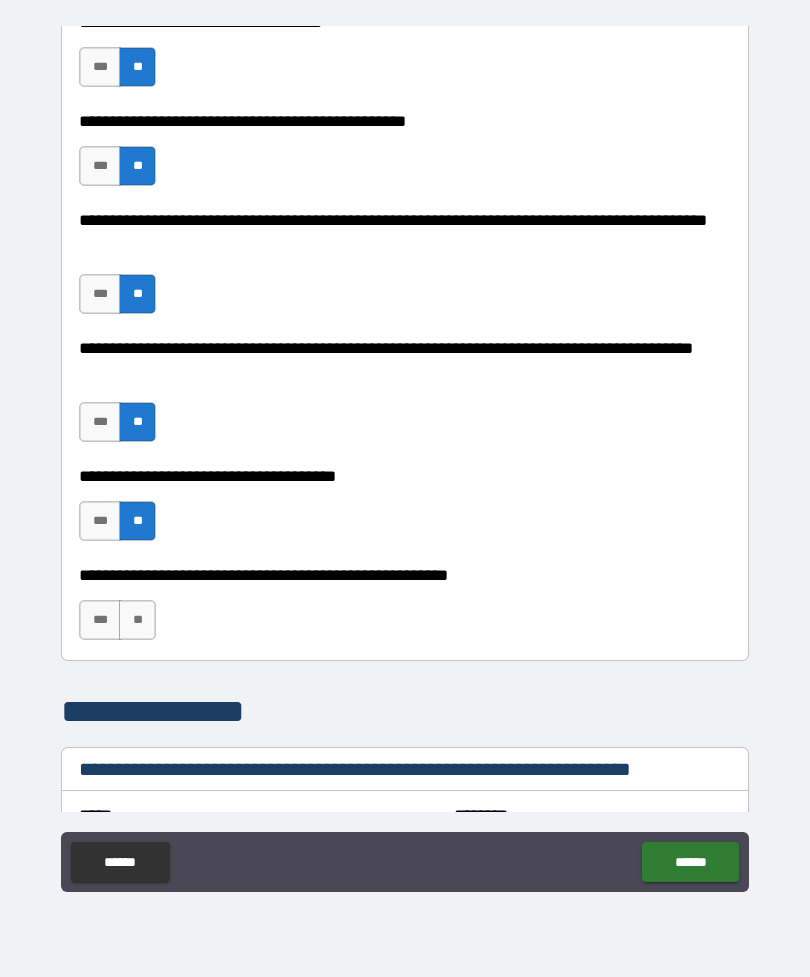 scroll, scrollTop: 810, scrollLeft: 0, axis: vertical 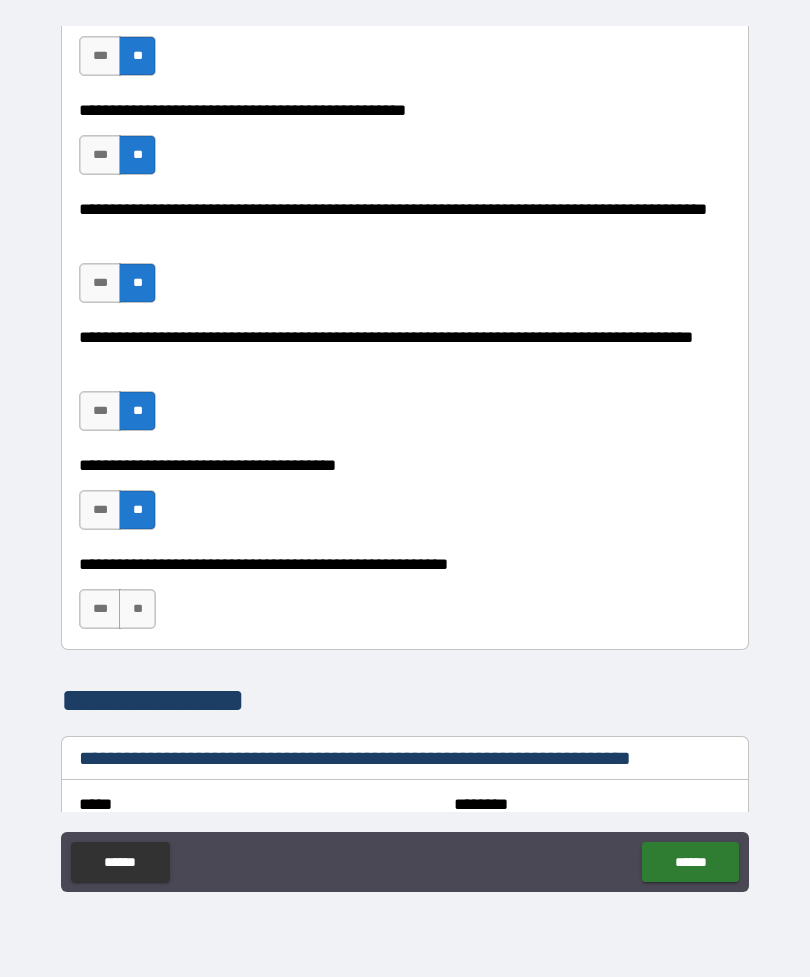 click on "***" at bounding box center [100, 609] 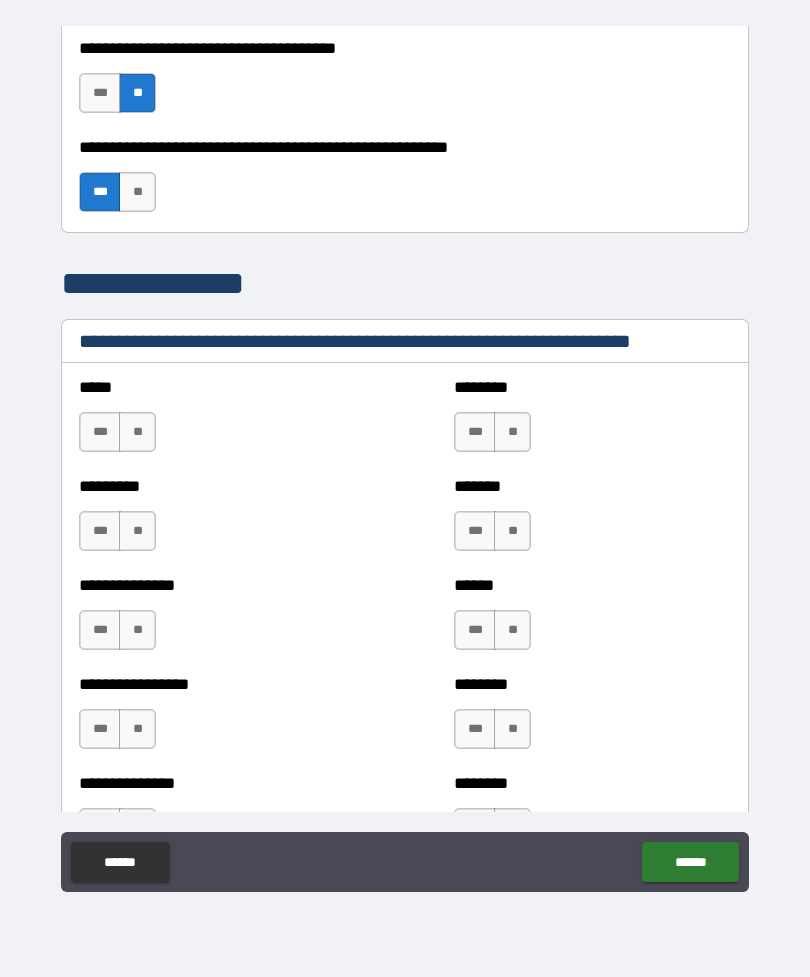 scroll, scrollTop: 1230, scrollLeft: 0, axis: vertical 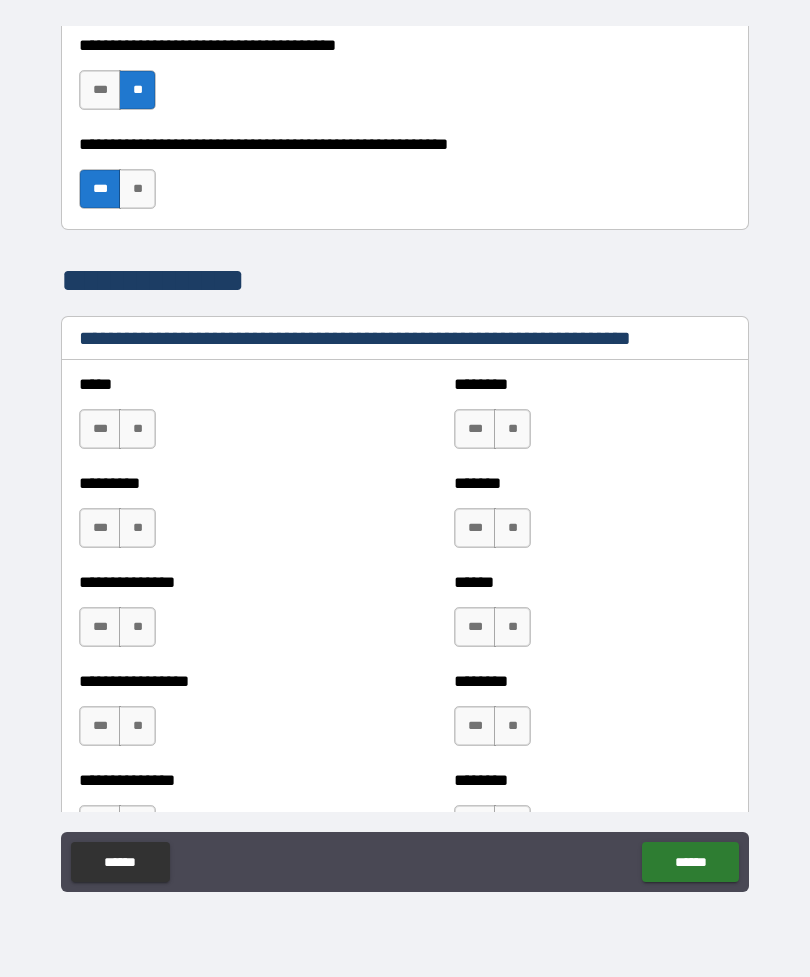 click on "**" at bounding box center (137, 429) 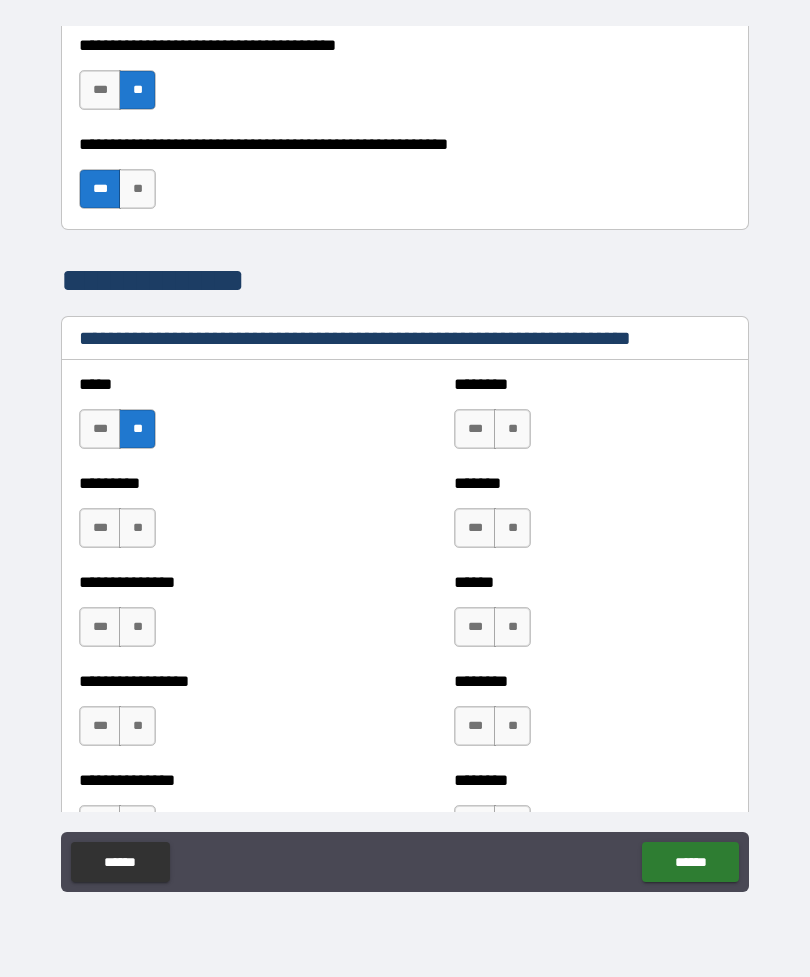 click on "**" at bounding box center [137, 528] 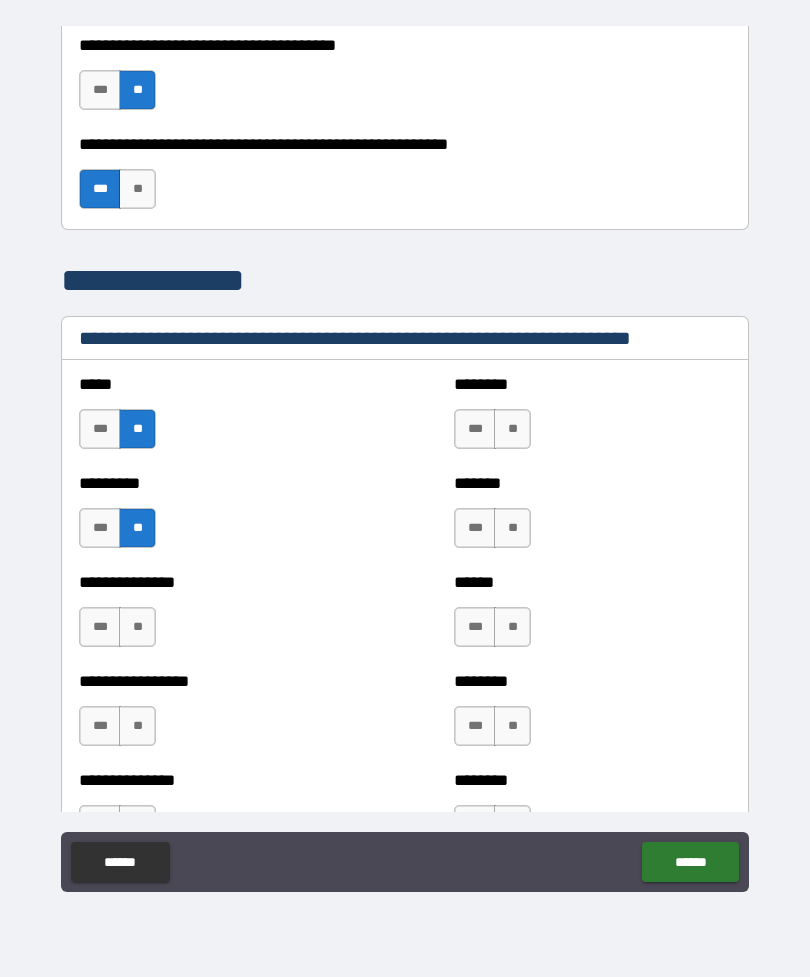 click on "**" at bounding box center (137, 627) 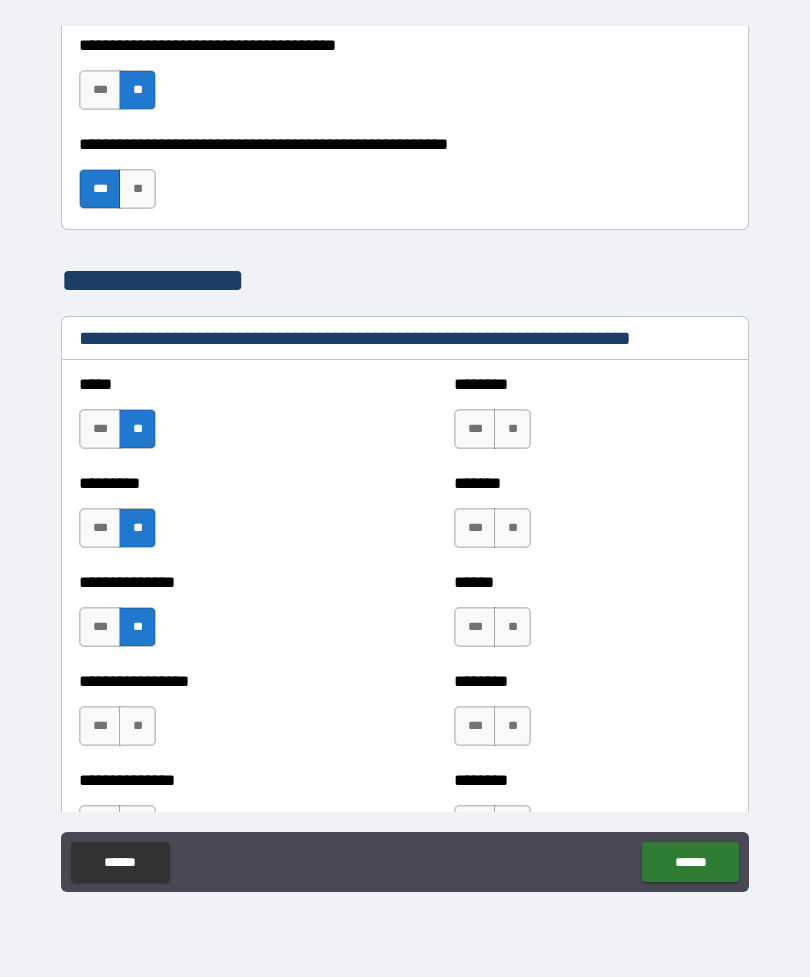 click on "**" at bounding box center [137, 726] 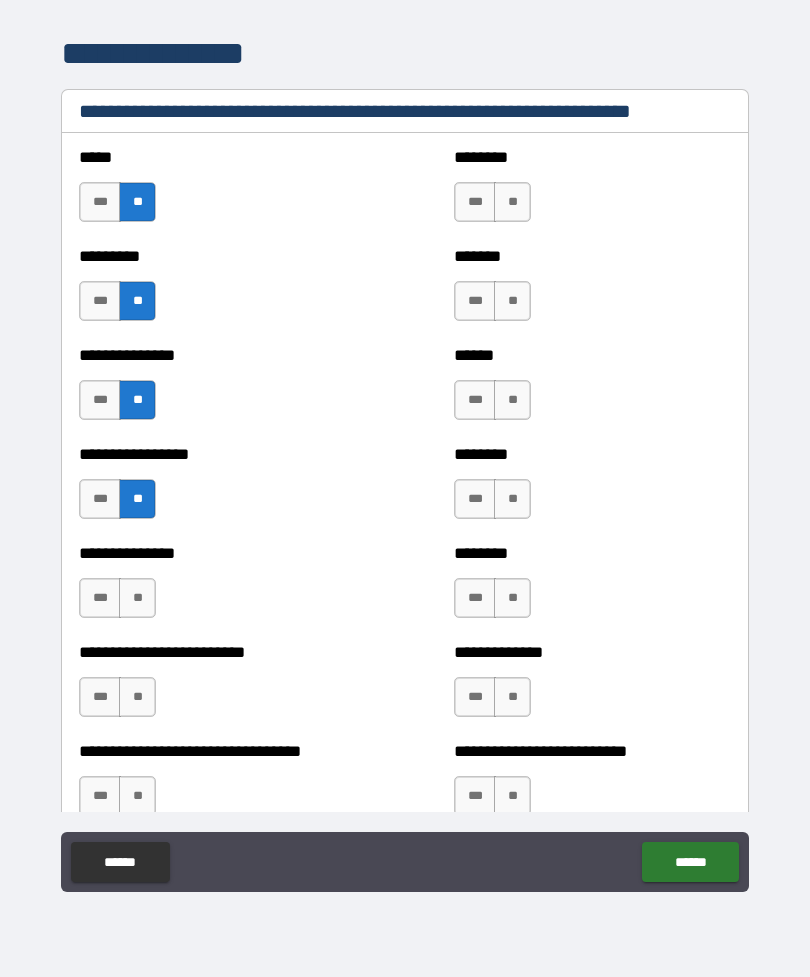 scroll, scrollTop: 1466, scrollLeft: 0, axis: vertical 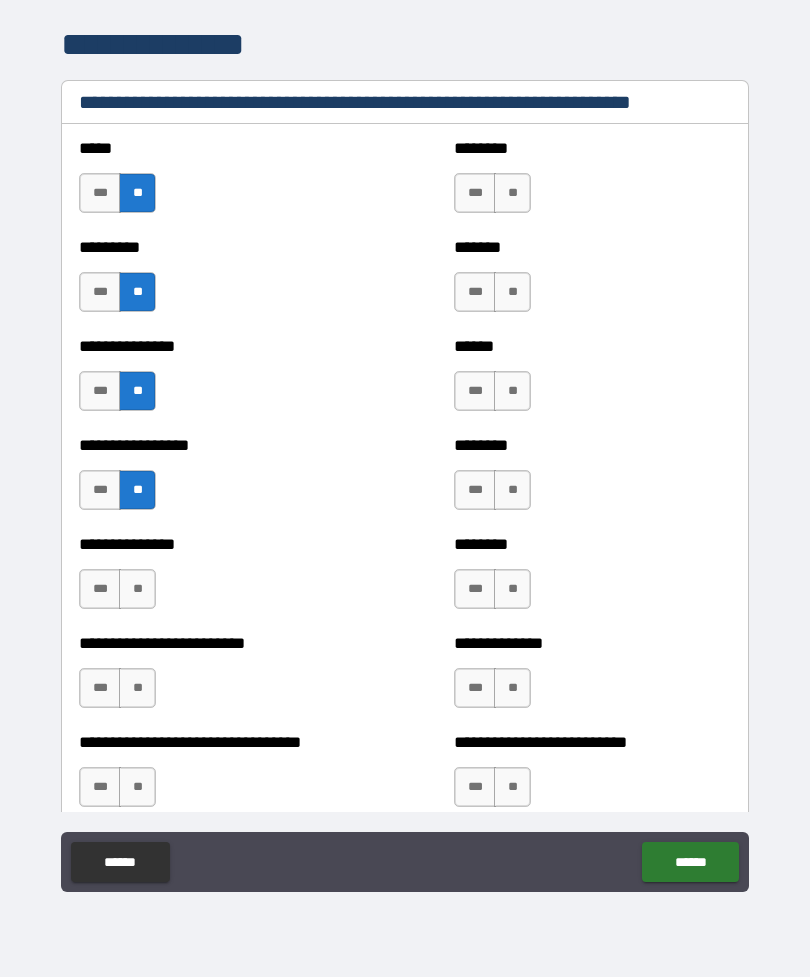 click on "**" at bounding box center (137, 589) 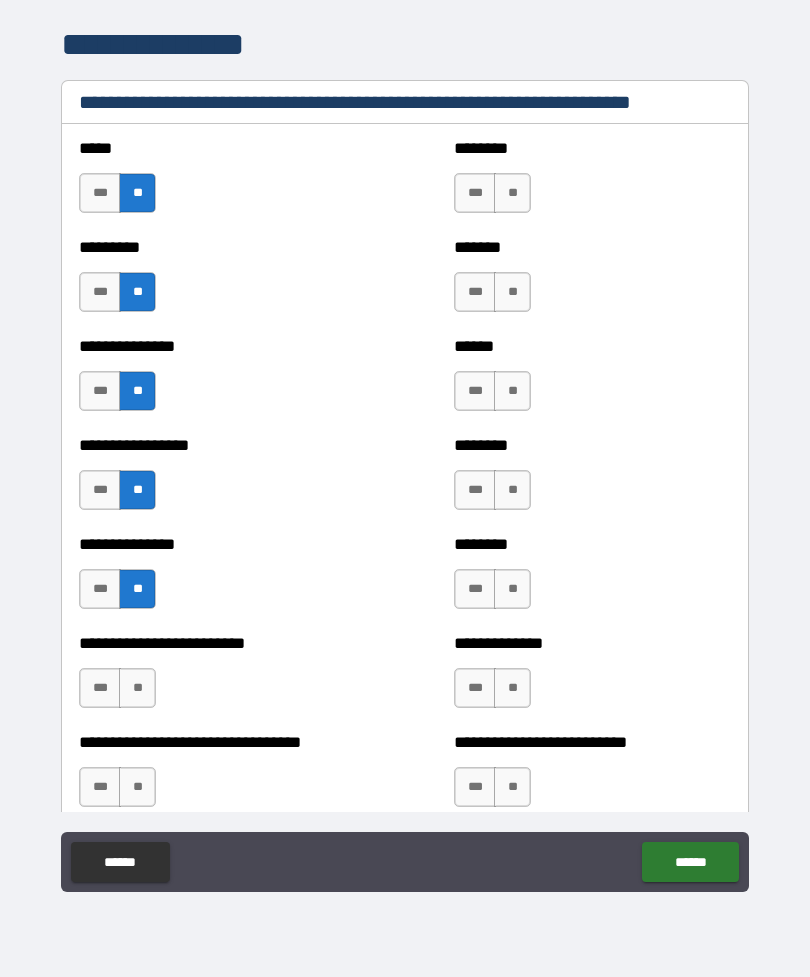 click on "**" at bounding box center [137, 688] 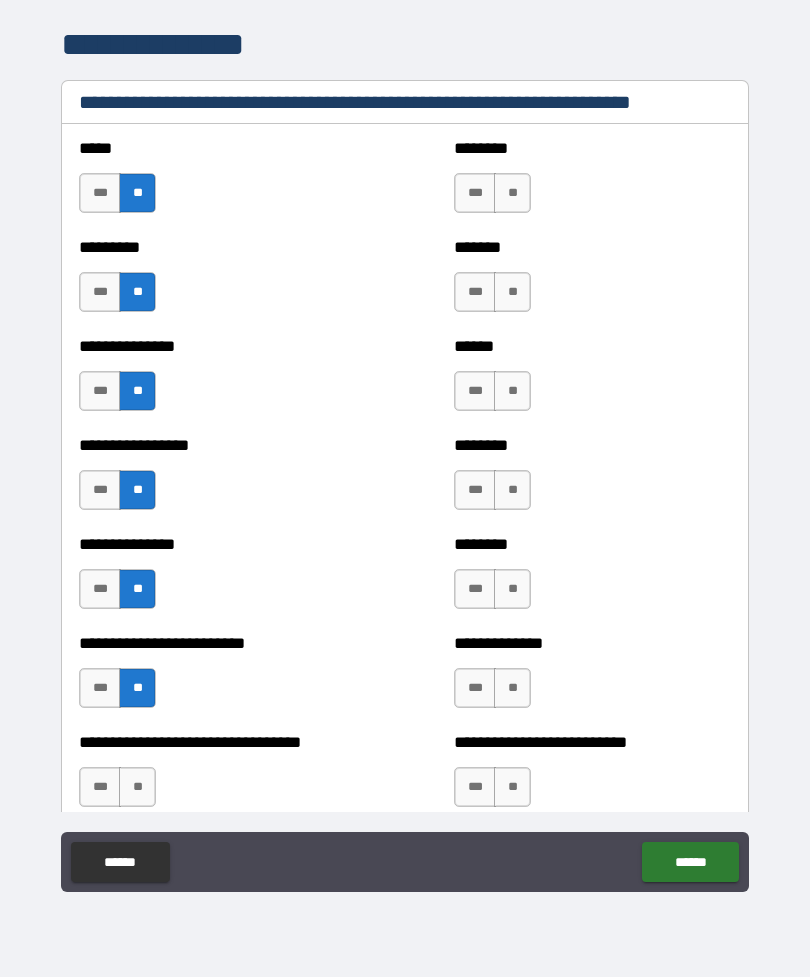 click on "**" at bounding box center (137, 787) 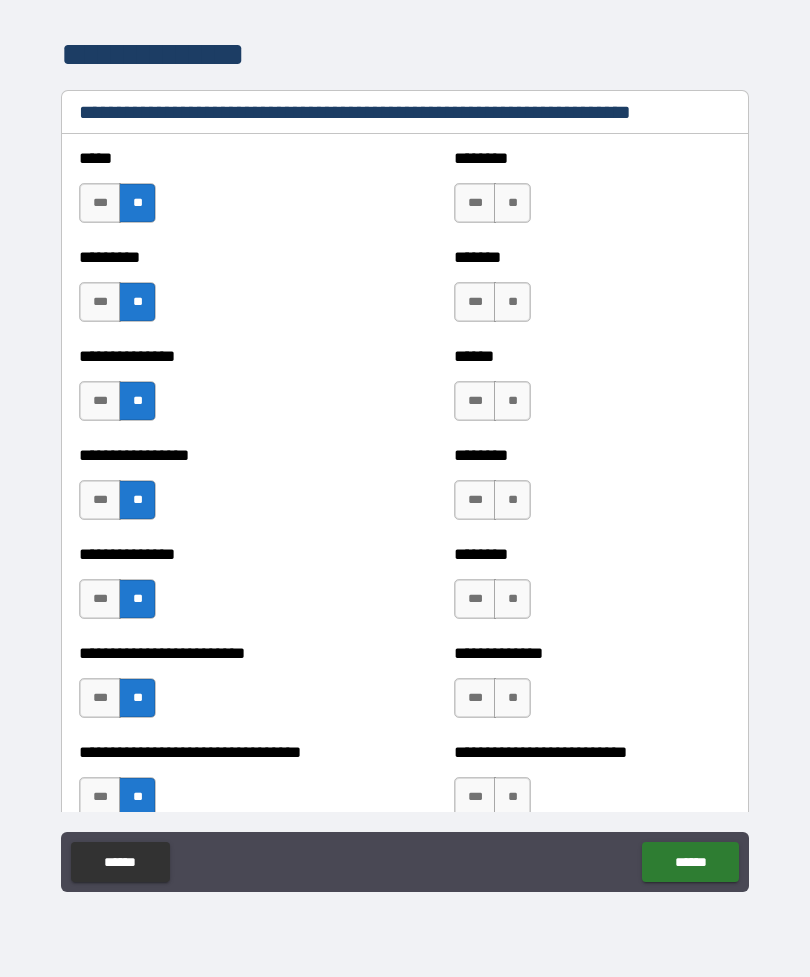 scroll, scrollTop: 1457, scrollLeft: 0, axis: vertical 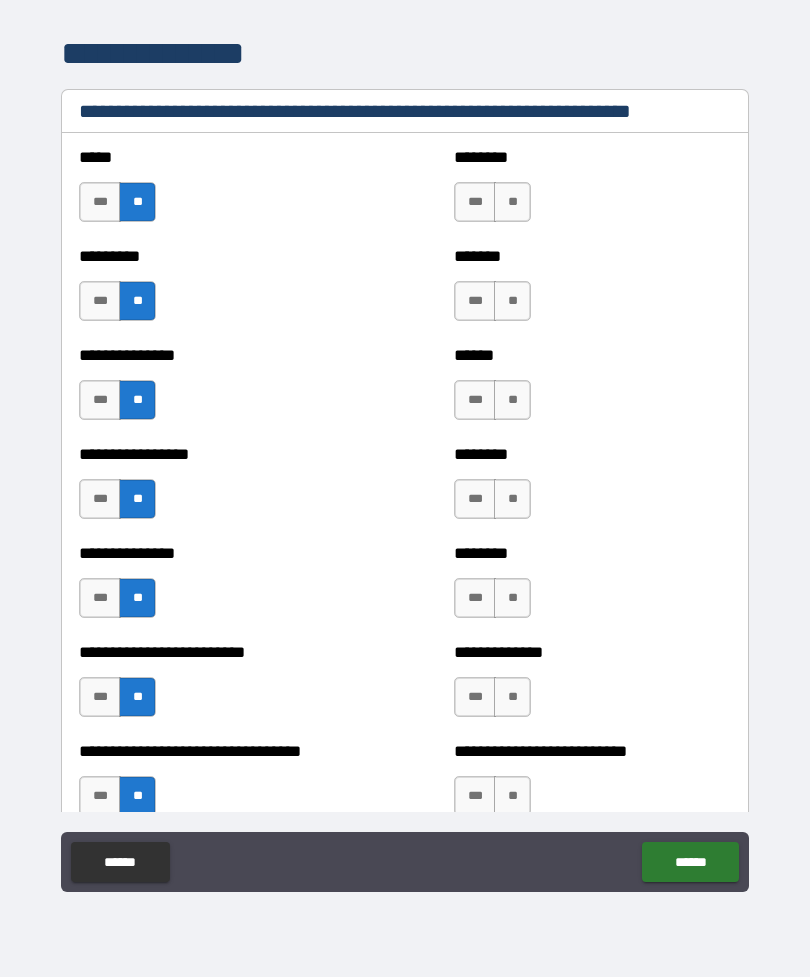 click on "**" at bounding box center (512, 202) 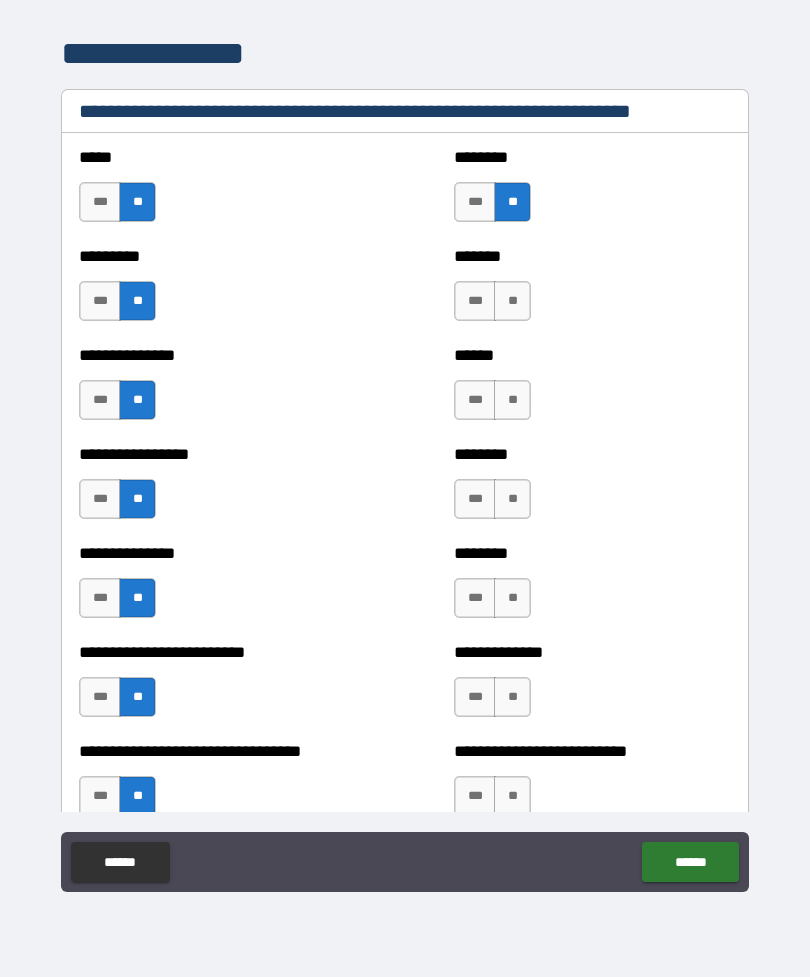 click on "**" at bounding box center [512, 301] 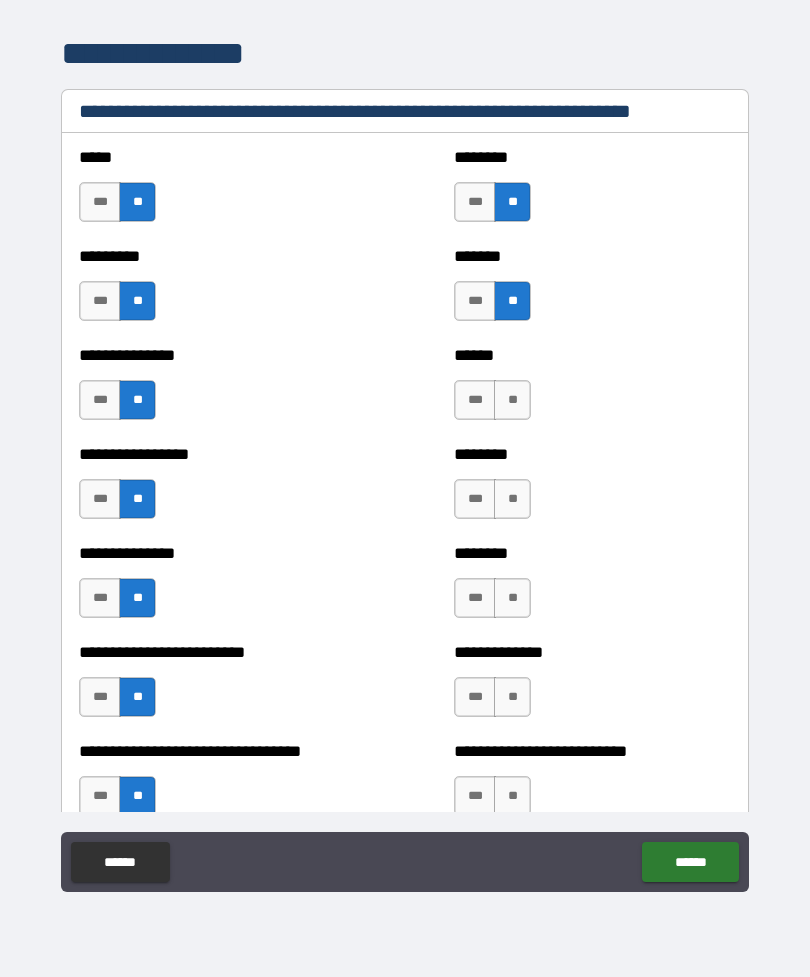 click on "**" at bounding box center [512, 400] 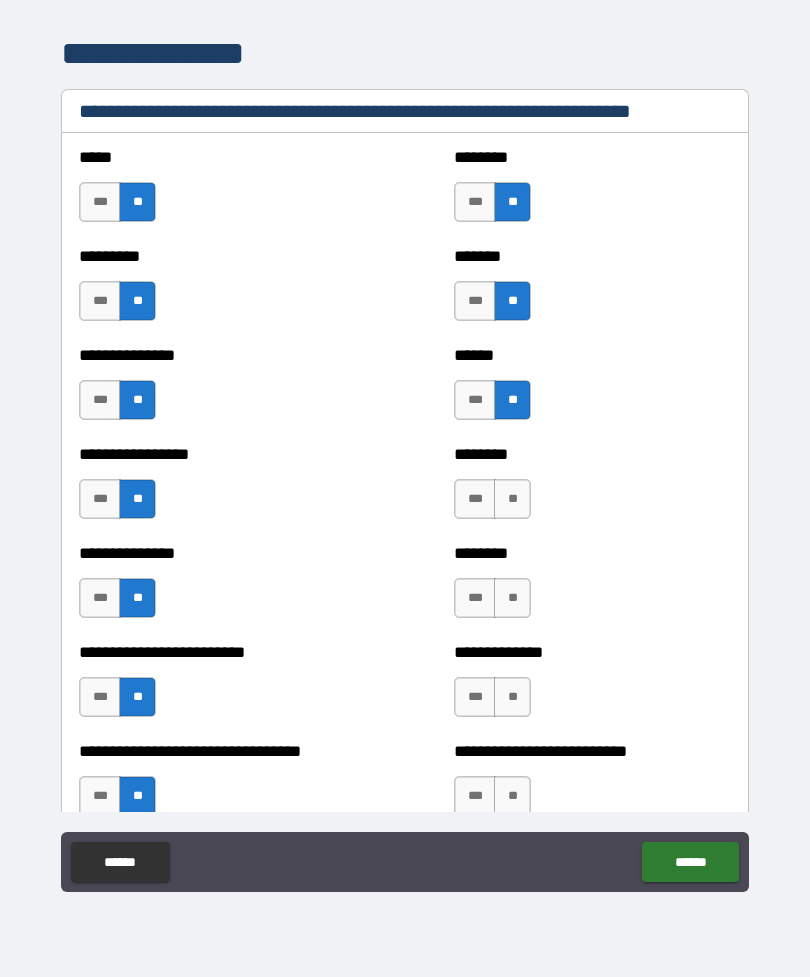 click on "**" at bounding box center (512, 499) 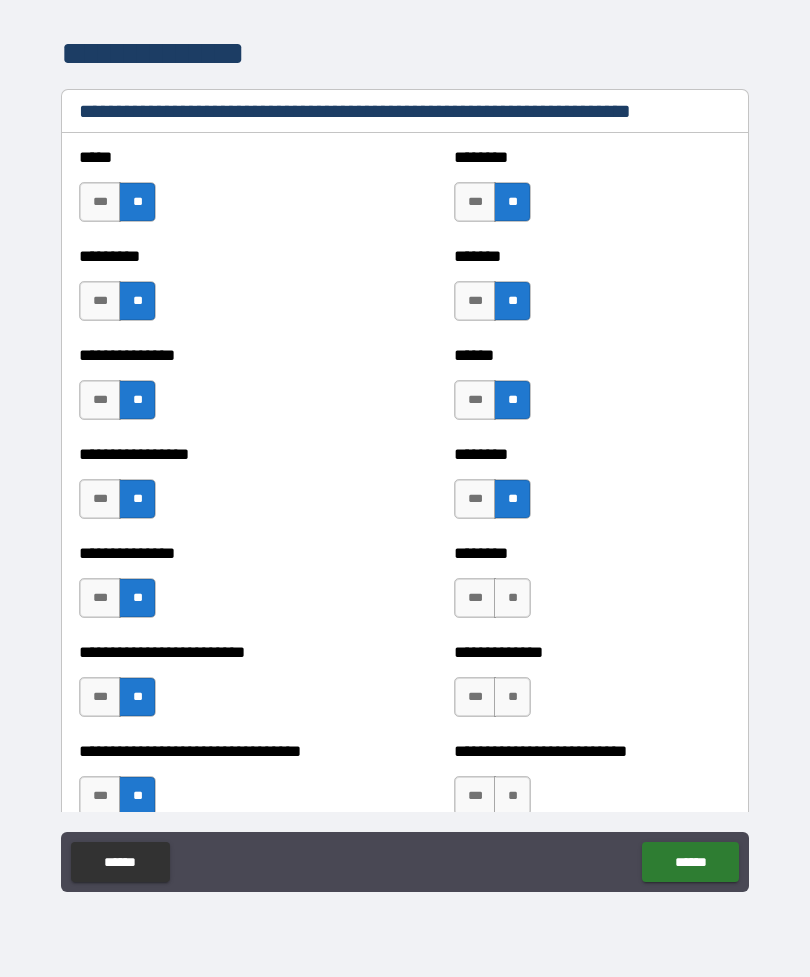 click on "**" at bounding box center (512, 598) 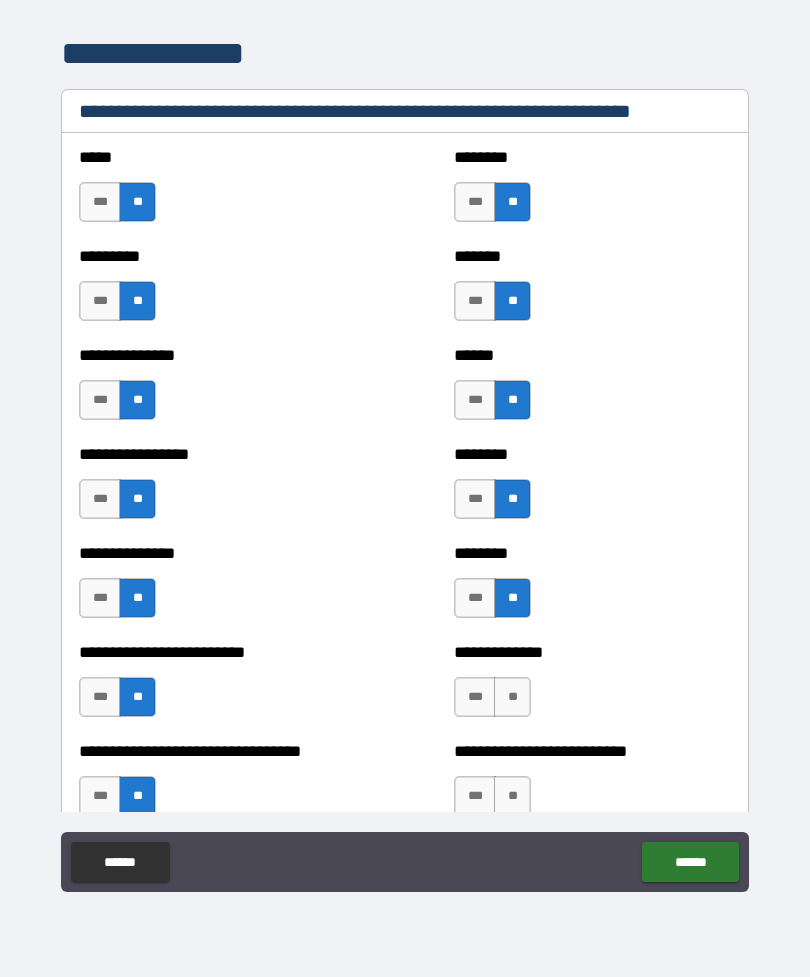click on "**" at bounding box center [512, 697] 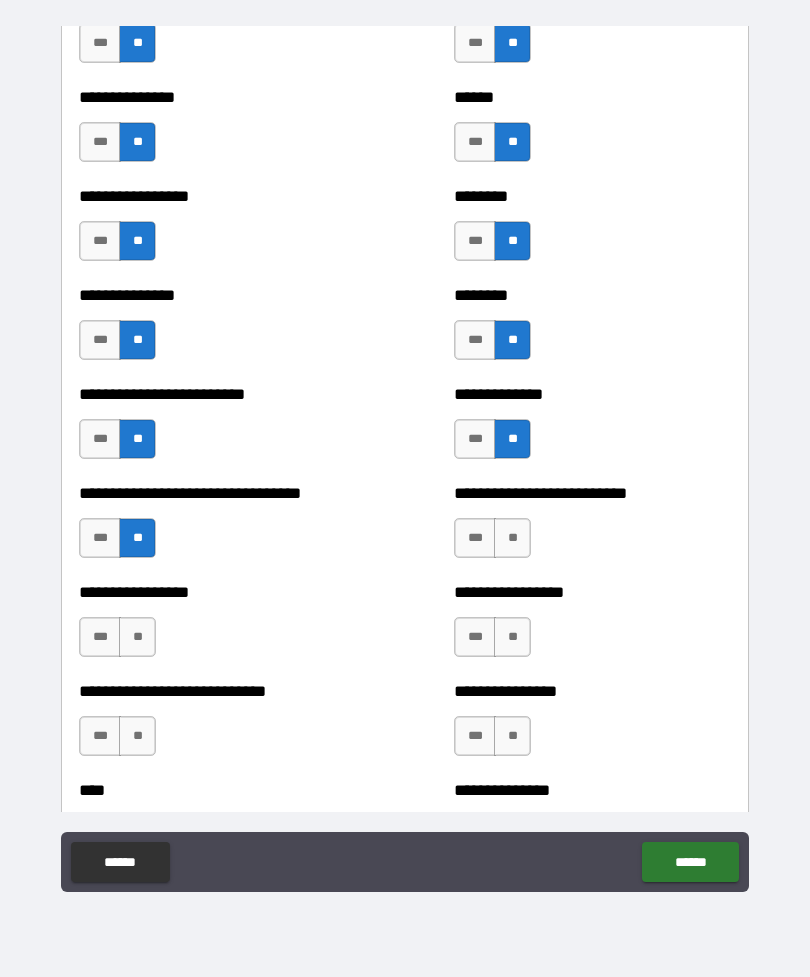 scroll, scrollTop: 1717, scrollLeft: 0, axis: vertical 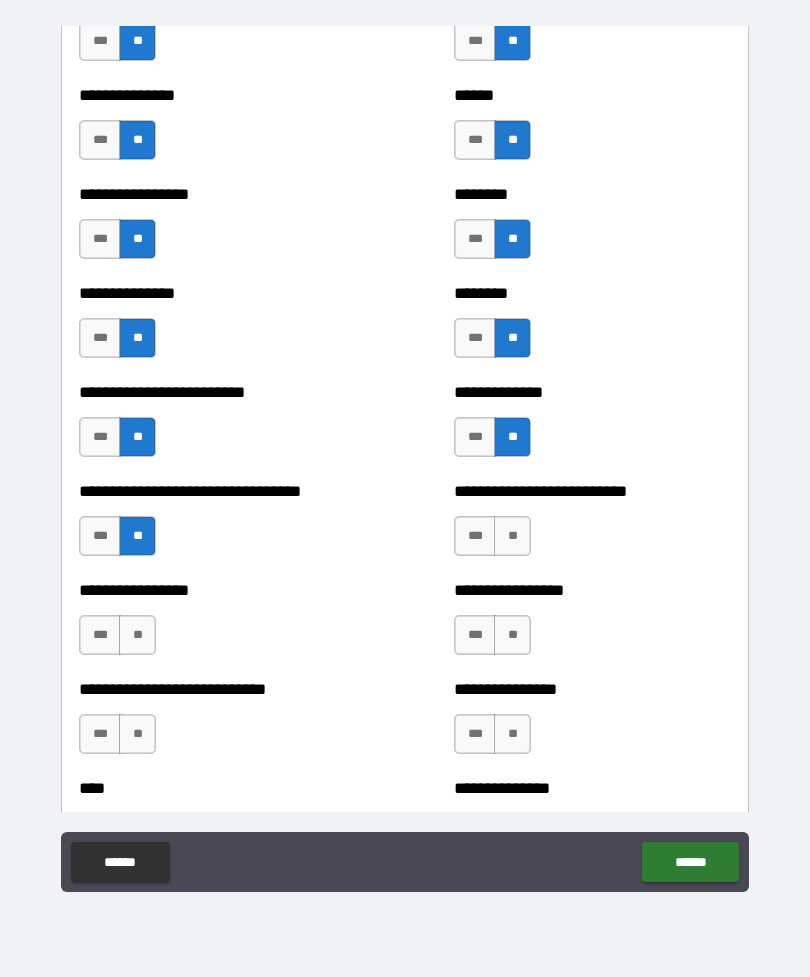 click on "**" at bounding box center [512, 536] 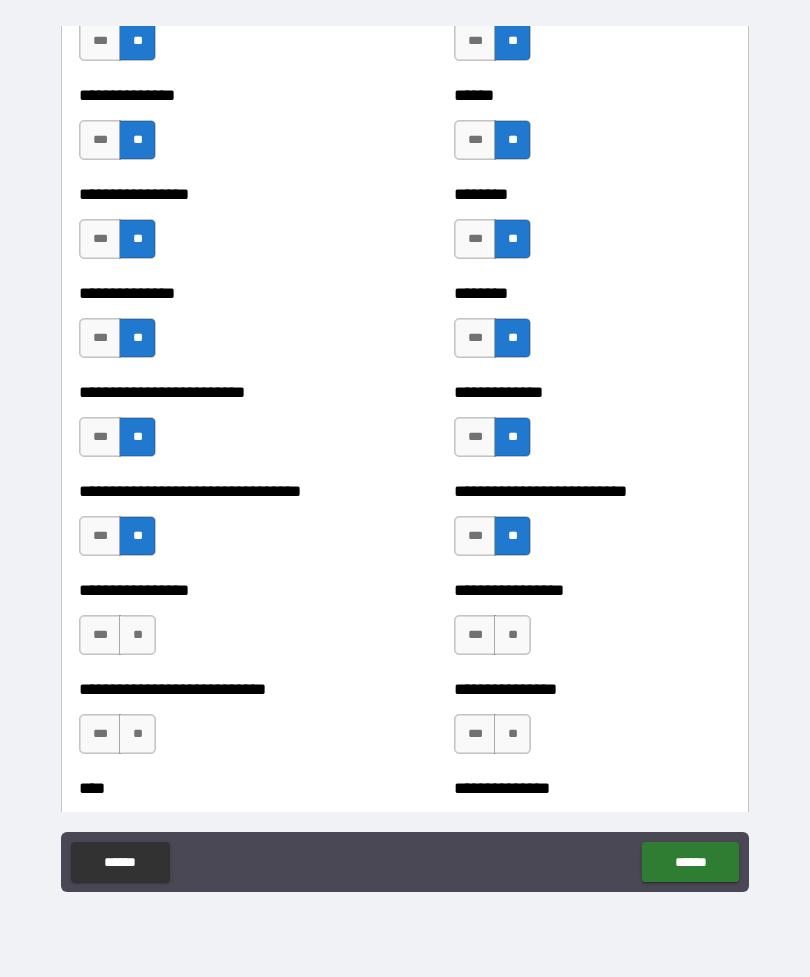 click on "**" at bounding box center (512, 635) 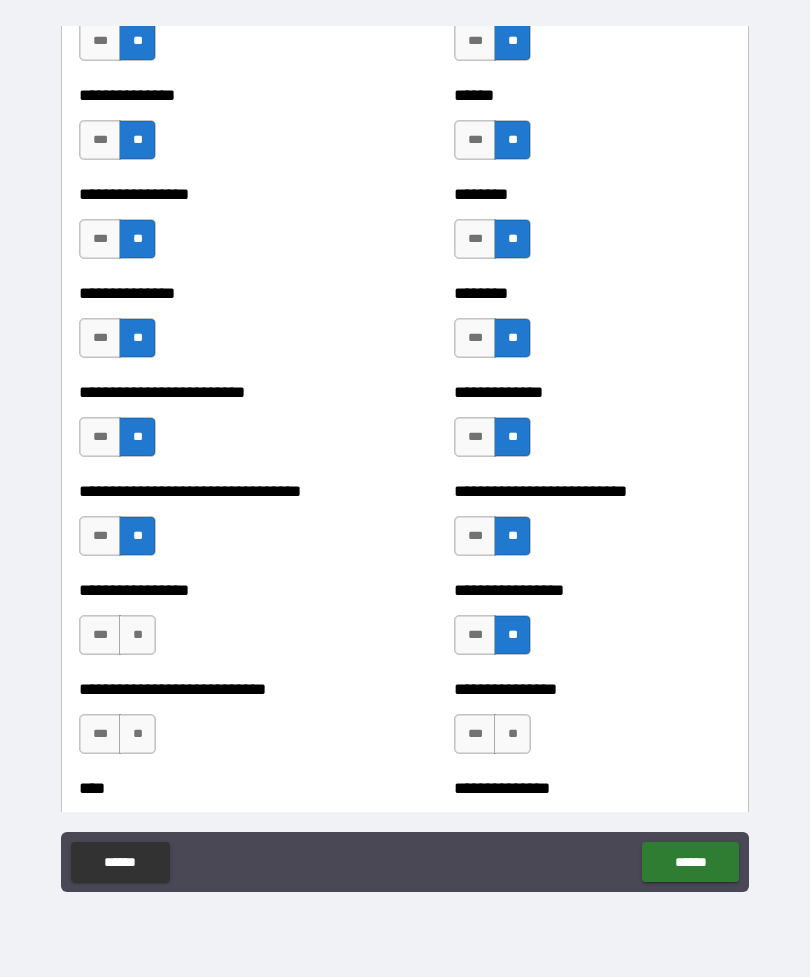click on "**" at bounding box center [512, 734] 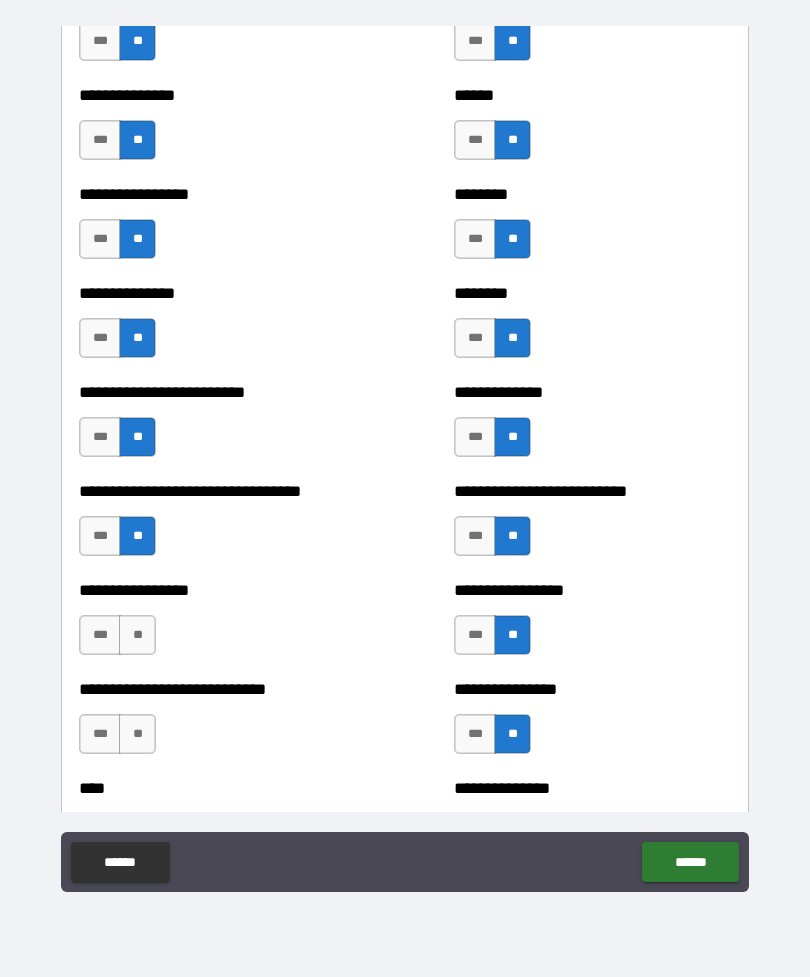 click on "**" at bounding box center (137, 734) 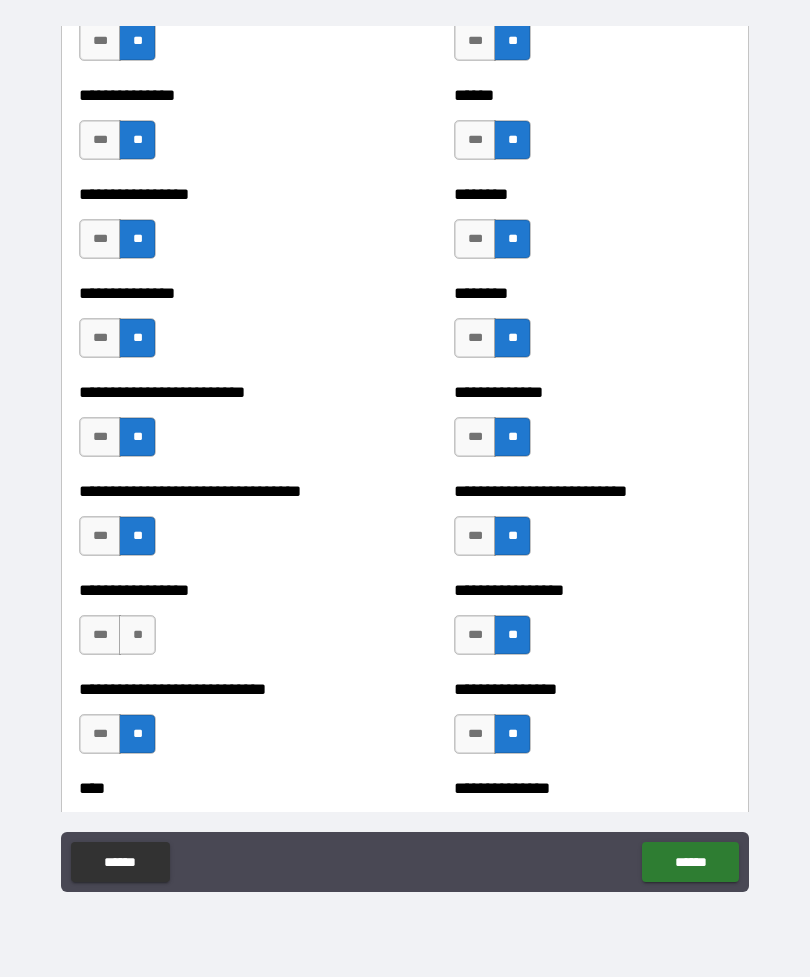 click on "**" at bounding box center [137, 635] 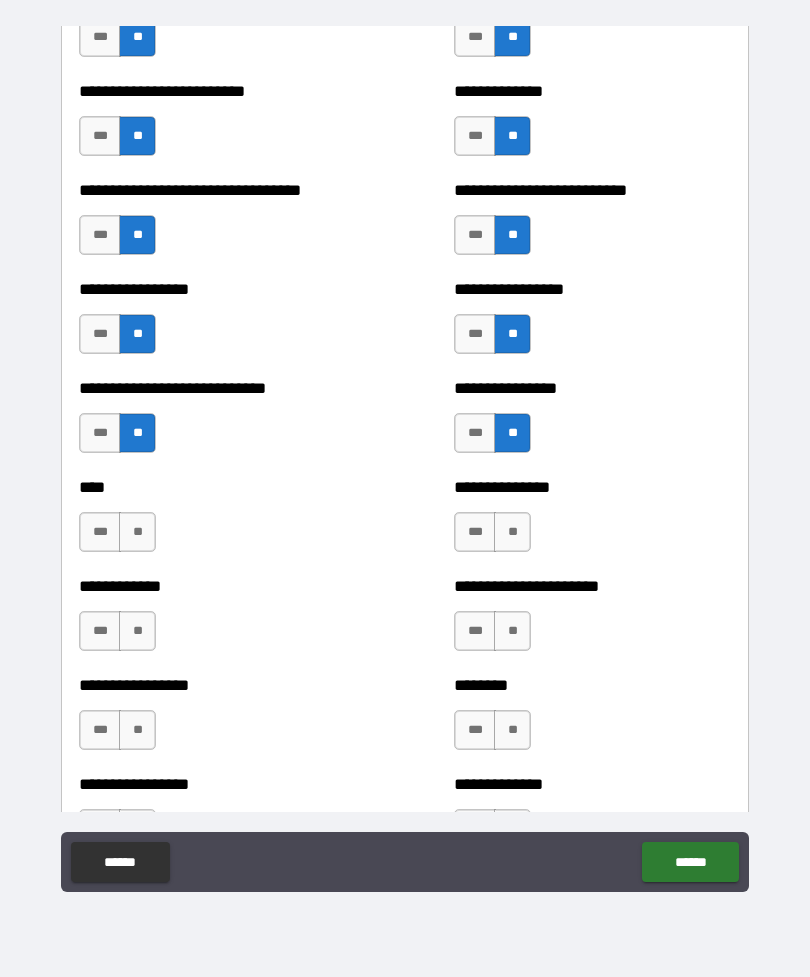 scroll, scrollTop: 2020, scrollLeft: 0, axis: vertical 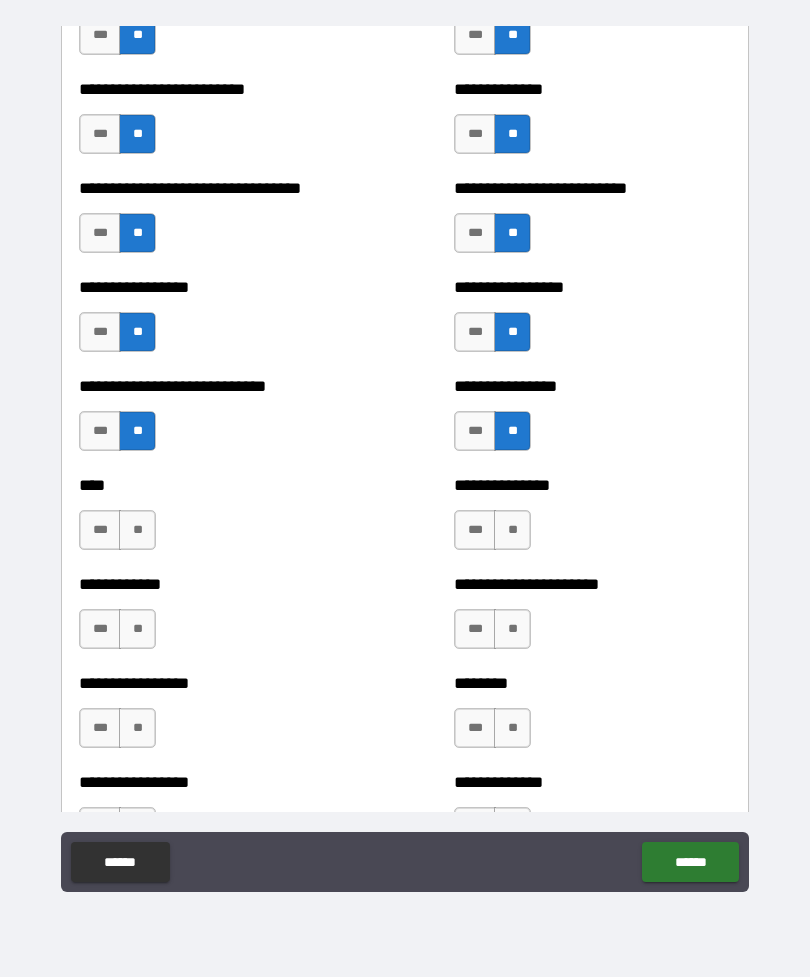 click on "**" at bounding box center [137, 530] 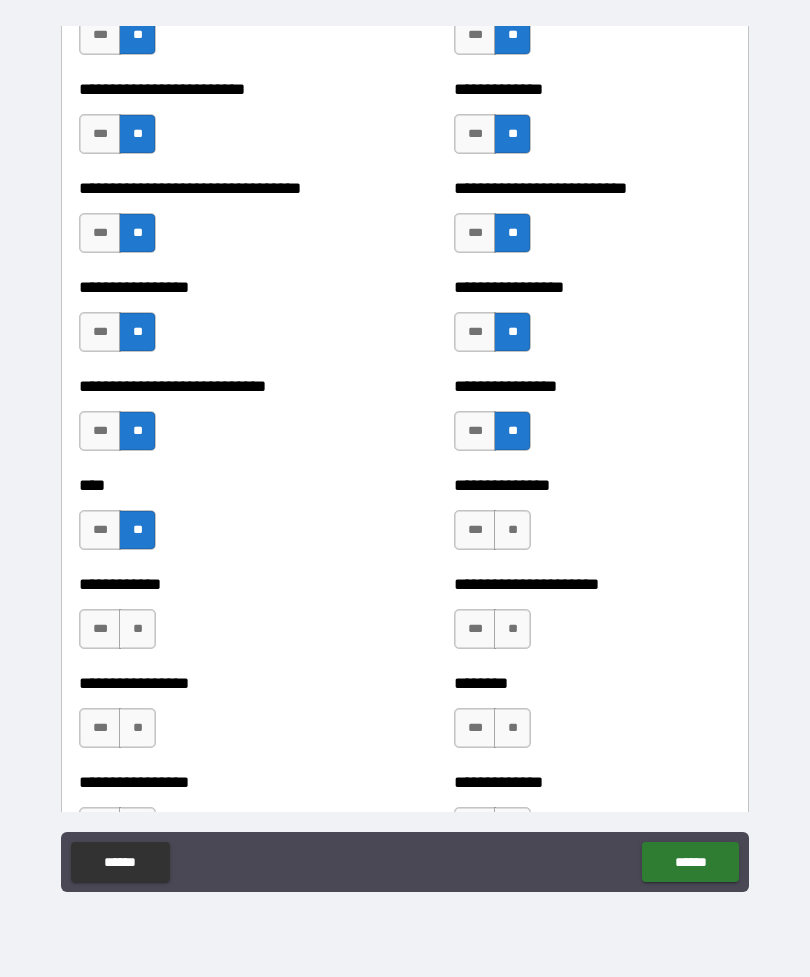 click on "**" at bounding box center (137, 629) 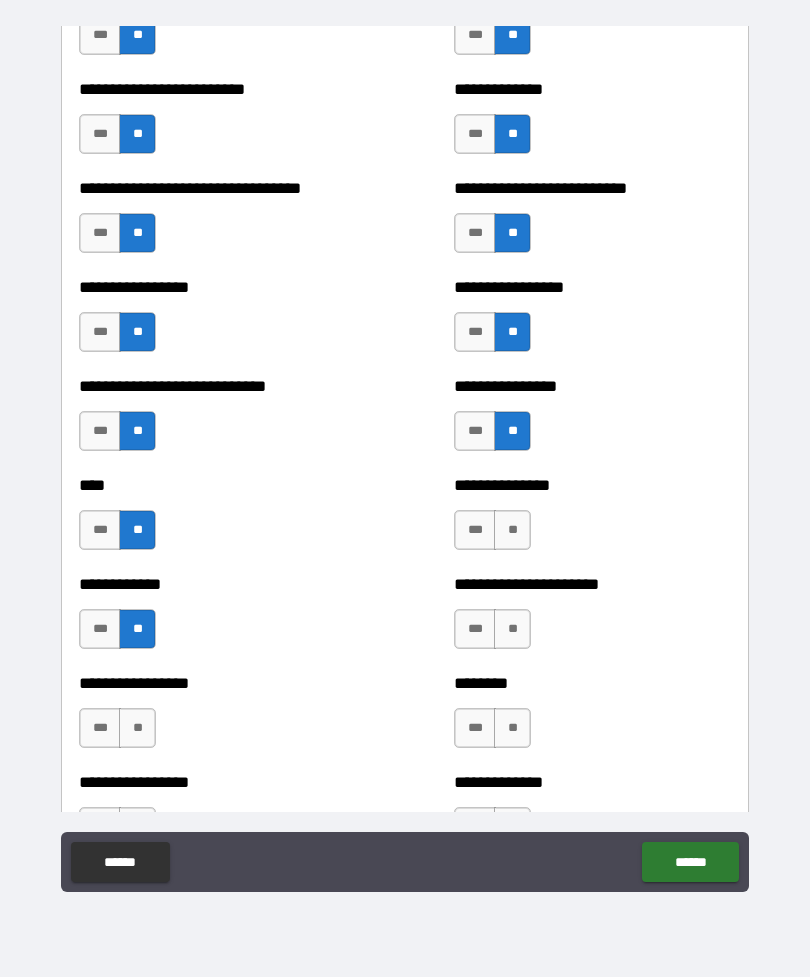 click on "**" at bounding box center (137, 728) 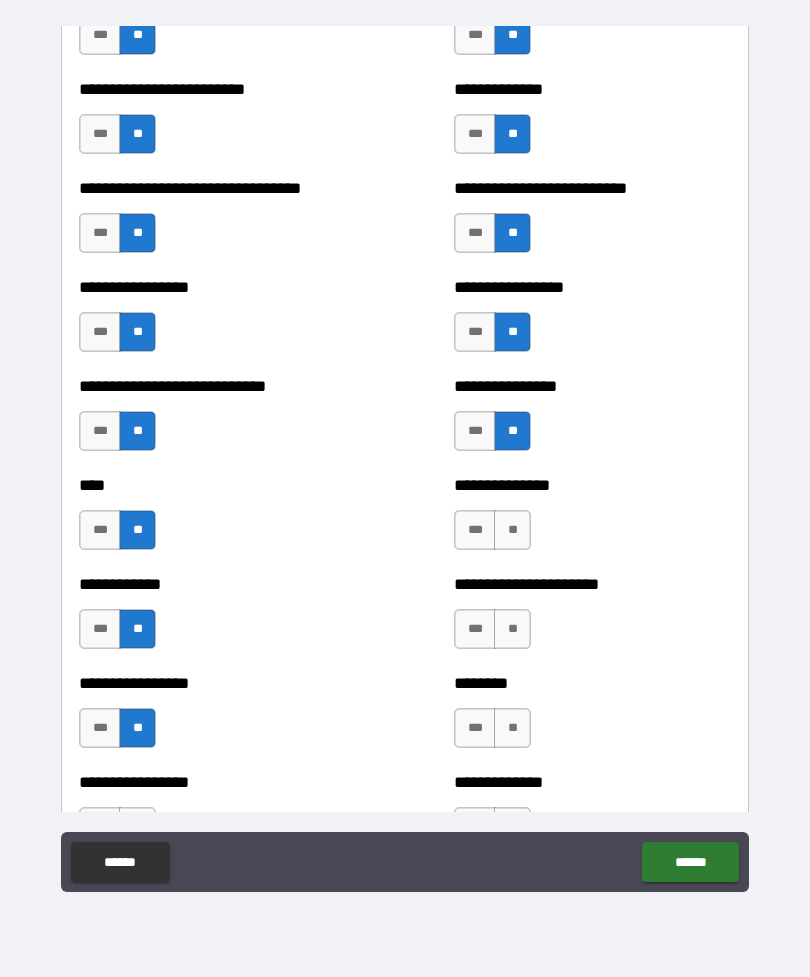 click on "**" at bounding box center [512, 530] 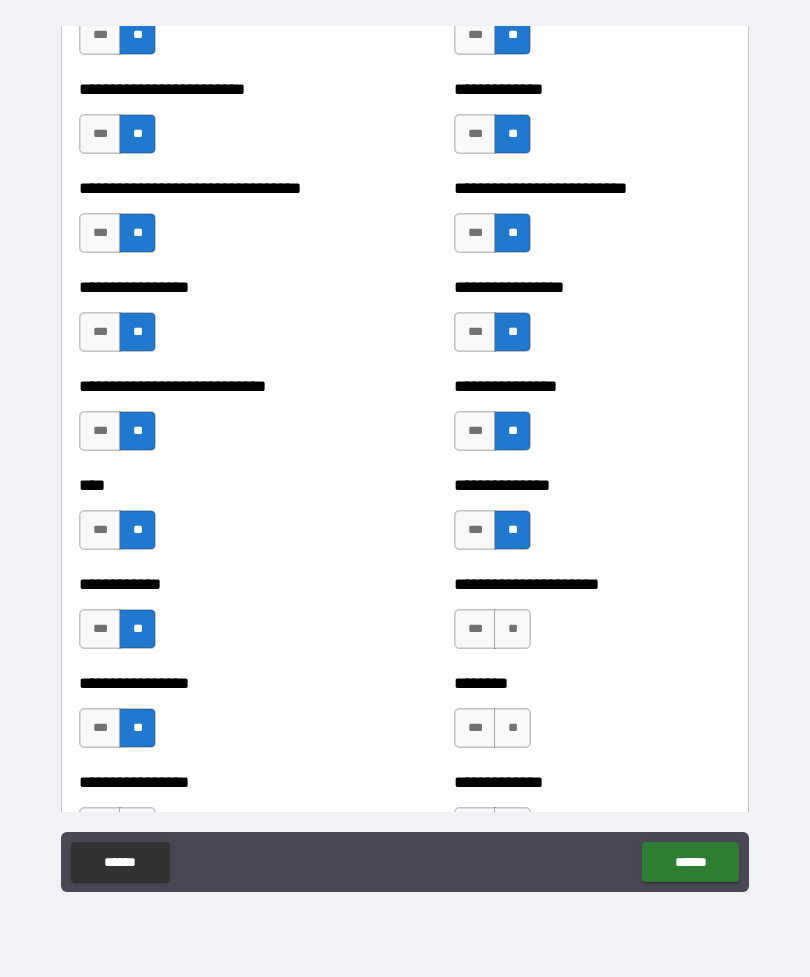 click on "**" at bounding box center (512, 629) 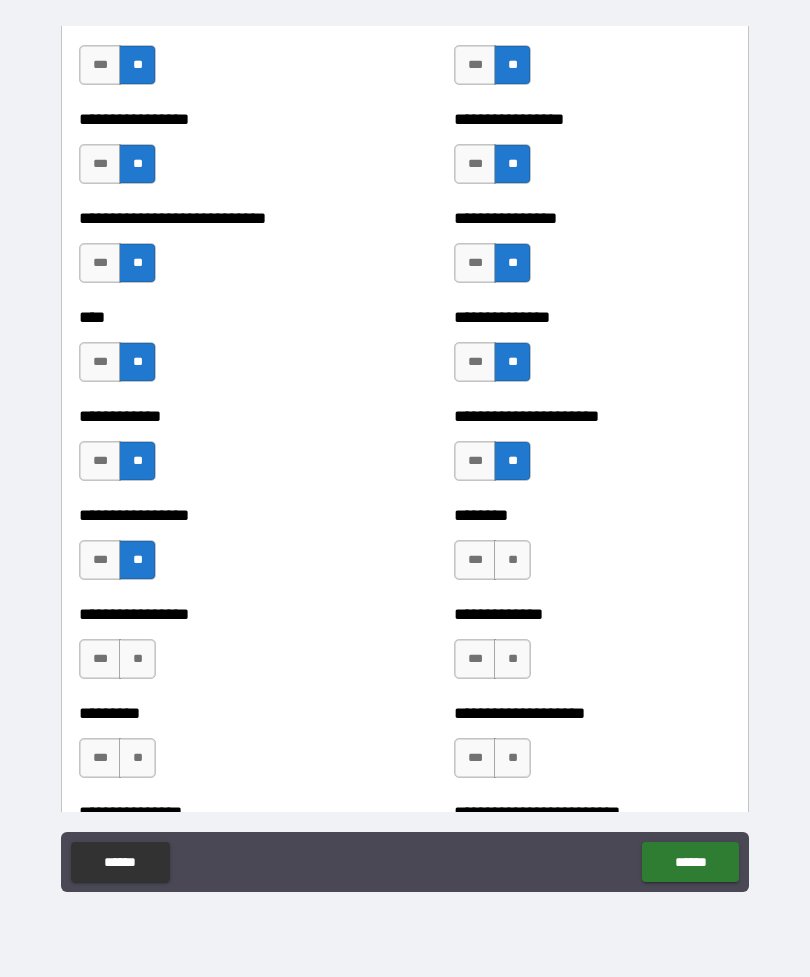 scroll, scrollTop: 2229, scrollLeft: 0, axis: vertical 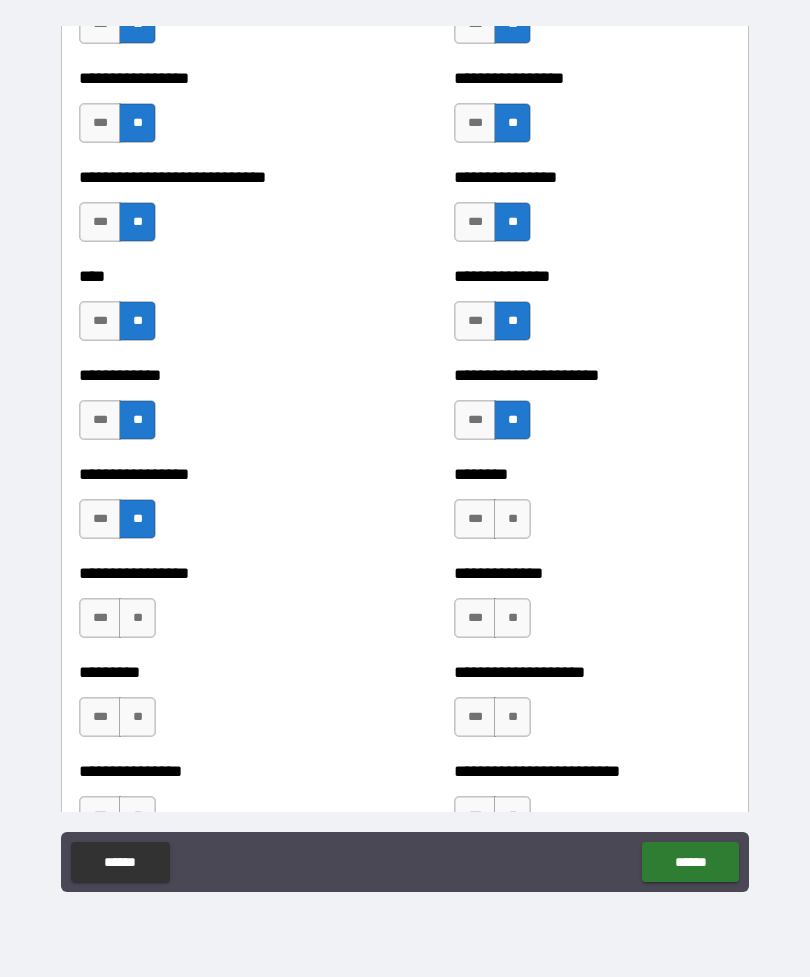 click on "**" at bounding box center (512, 519) 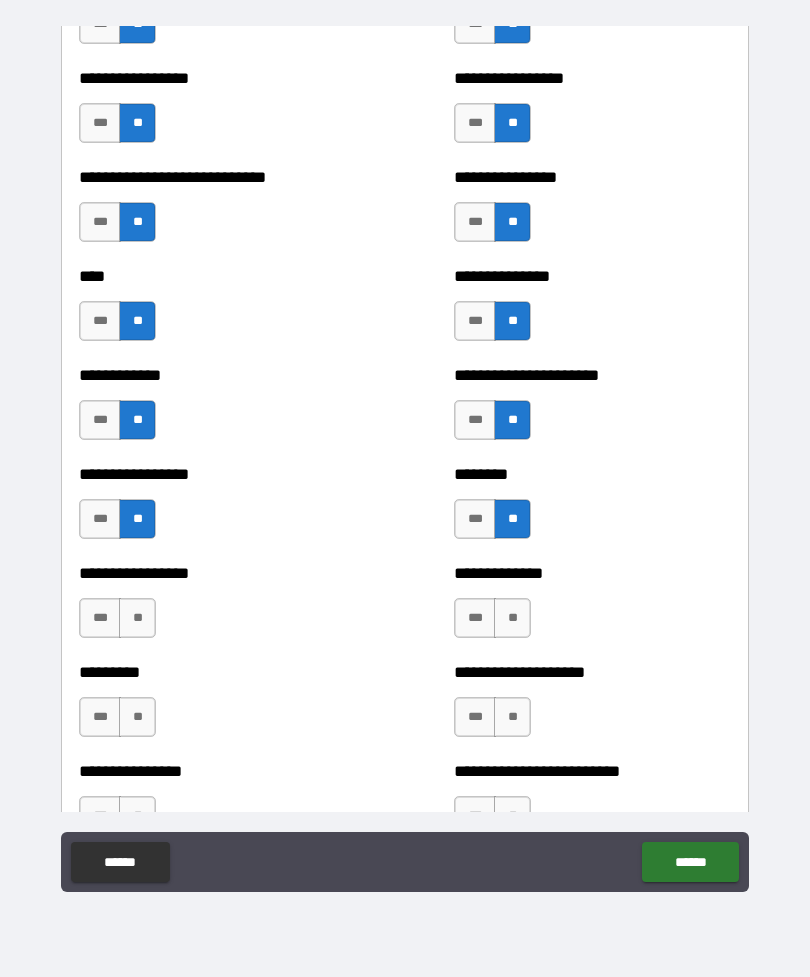 click on "**" at bounding box center [512, 618] 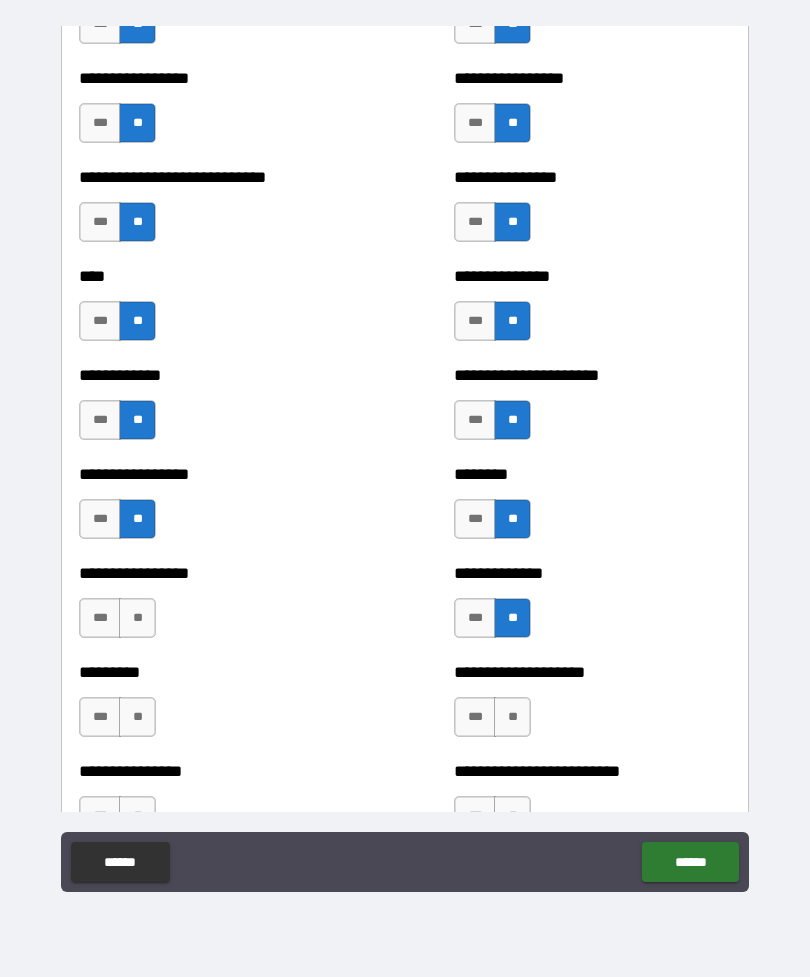 click on "**" at bounding box center (137, 618) 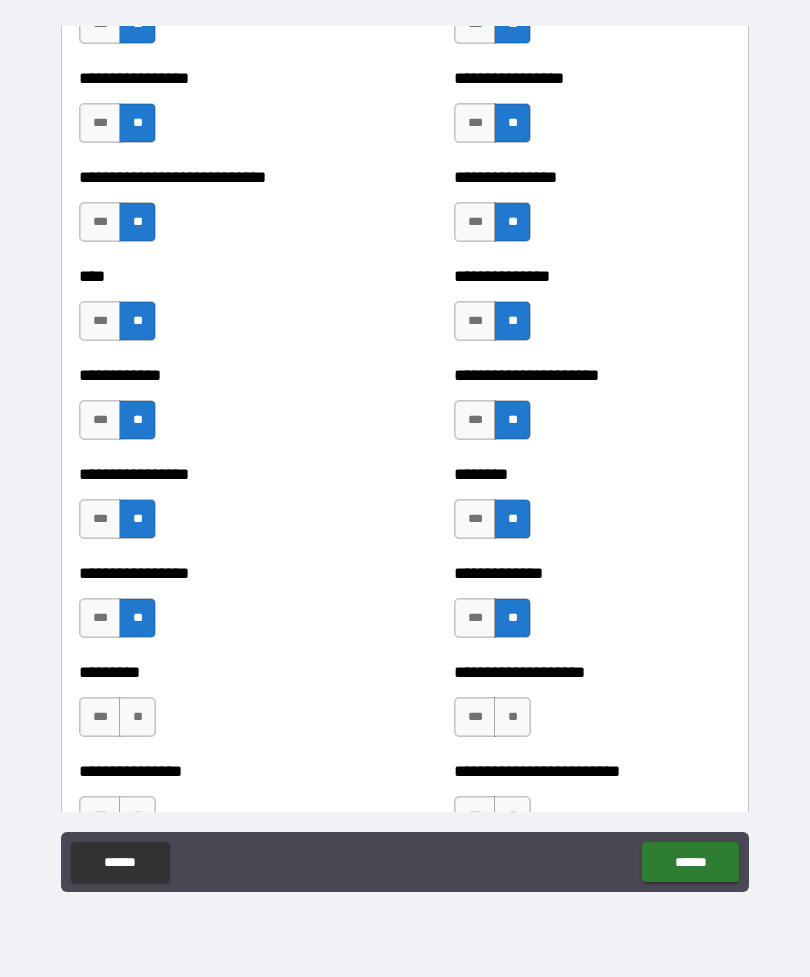 click on "**" at bounding box center [137, 717] 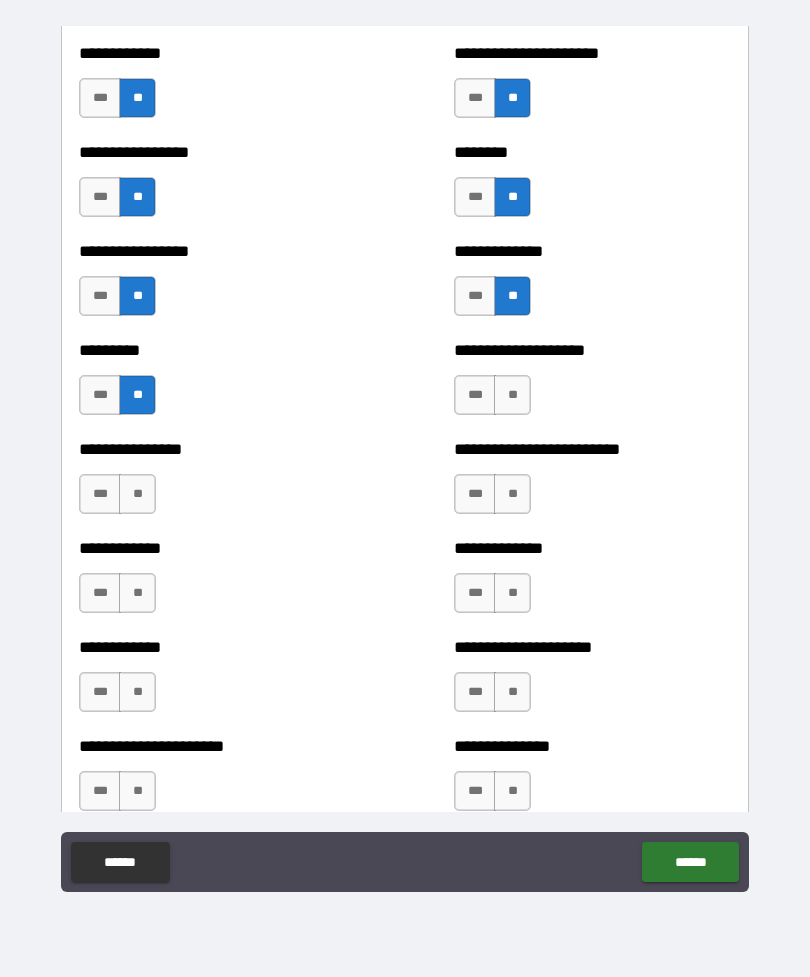 scroll, scrollTop: 2553, scrollLeft: 0, axis: vertical 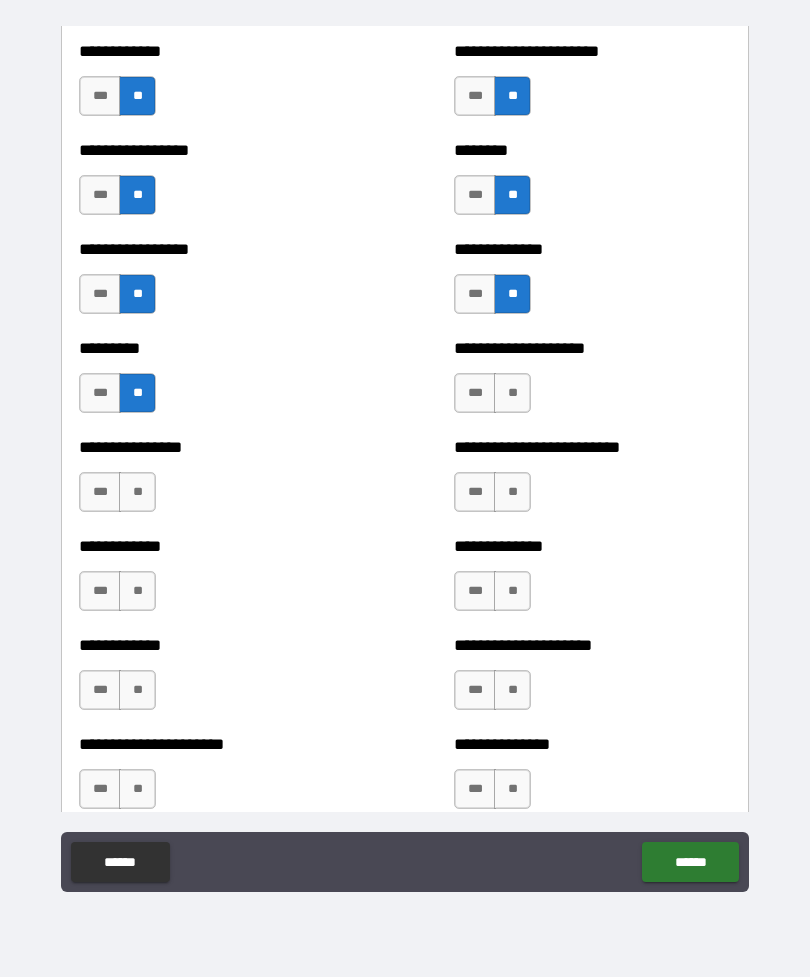 click on "**" at bounding box center (512, 393) 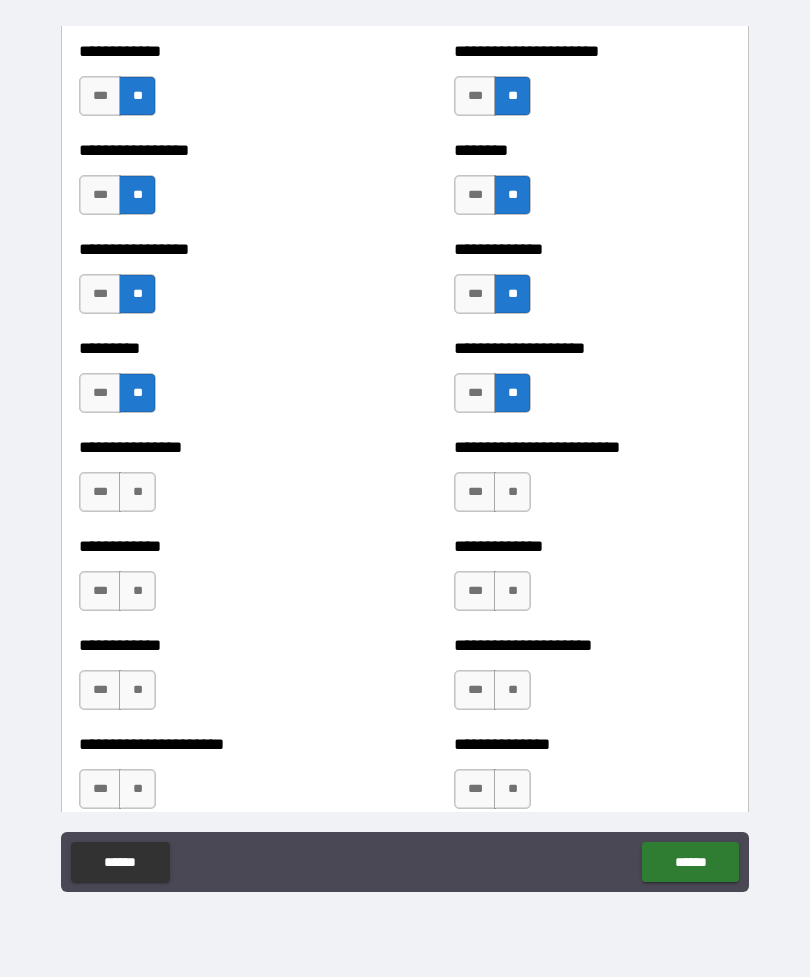 click on "**" at bounding box center (512, 492) 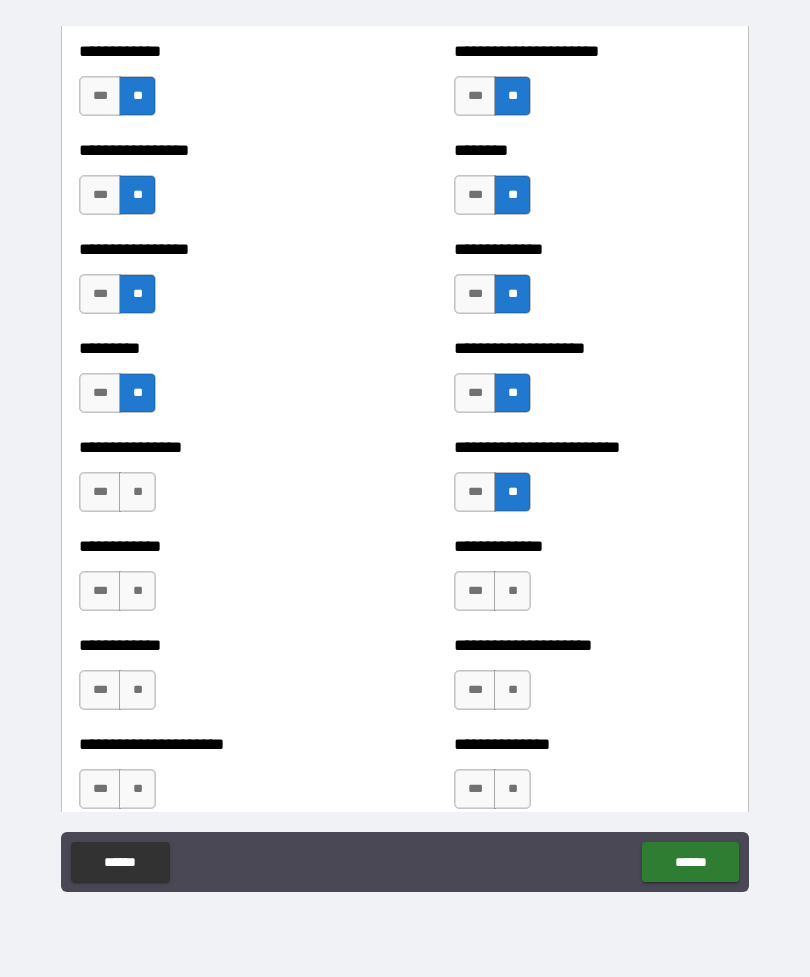 click on "**" at bounding box center (137, 492) 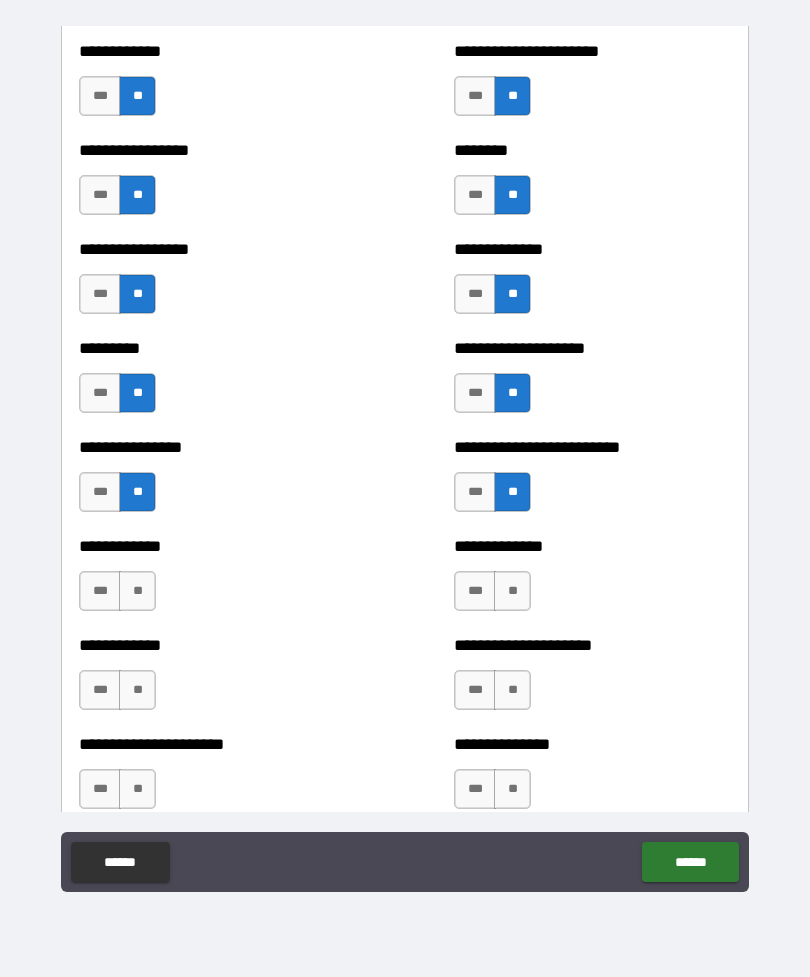 click on "**" at bounding box center (137, 591) 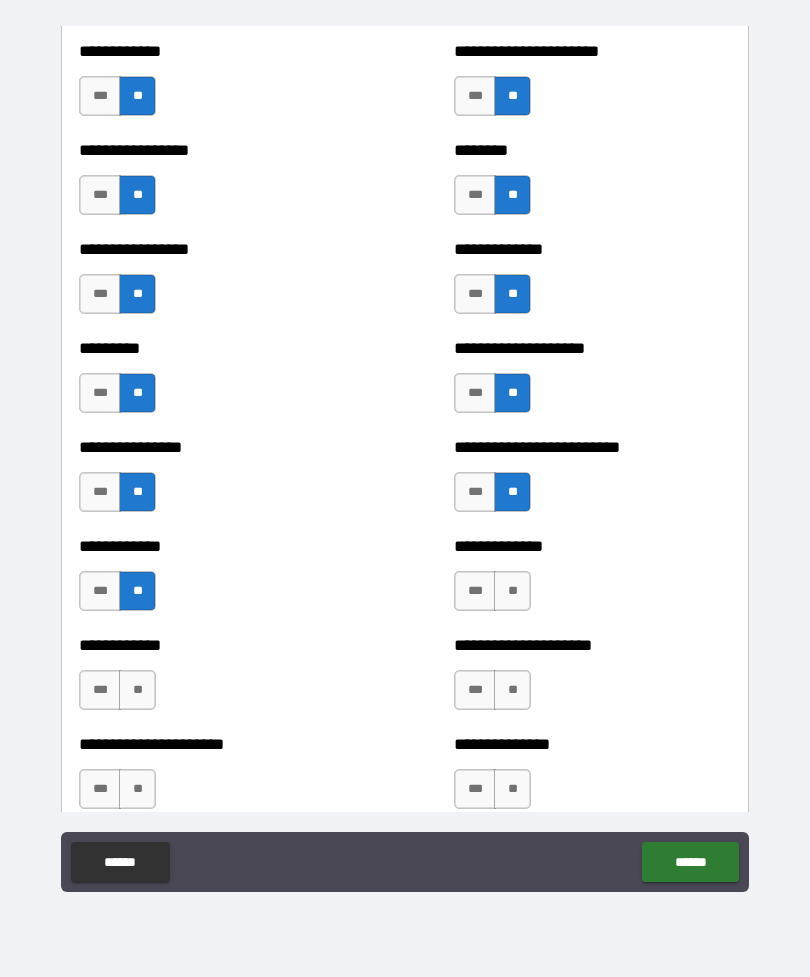 click on "**" at bounding box center (137, 690) 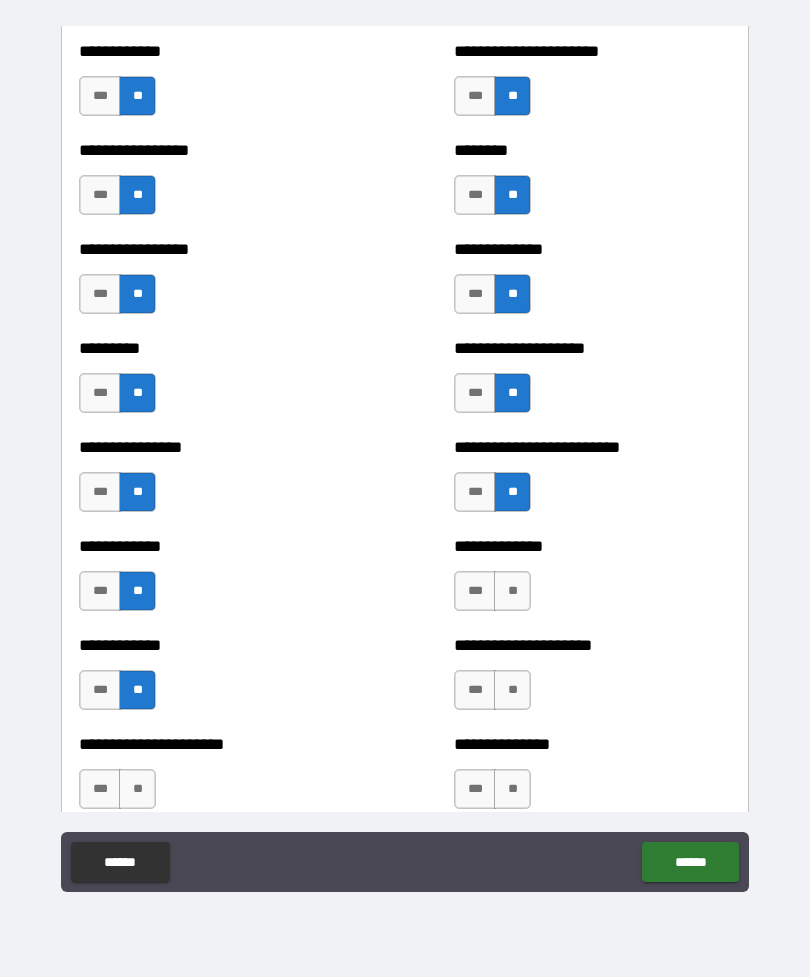 click on "**" at bounding box center (512, 591) 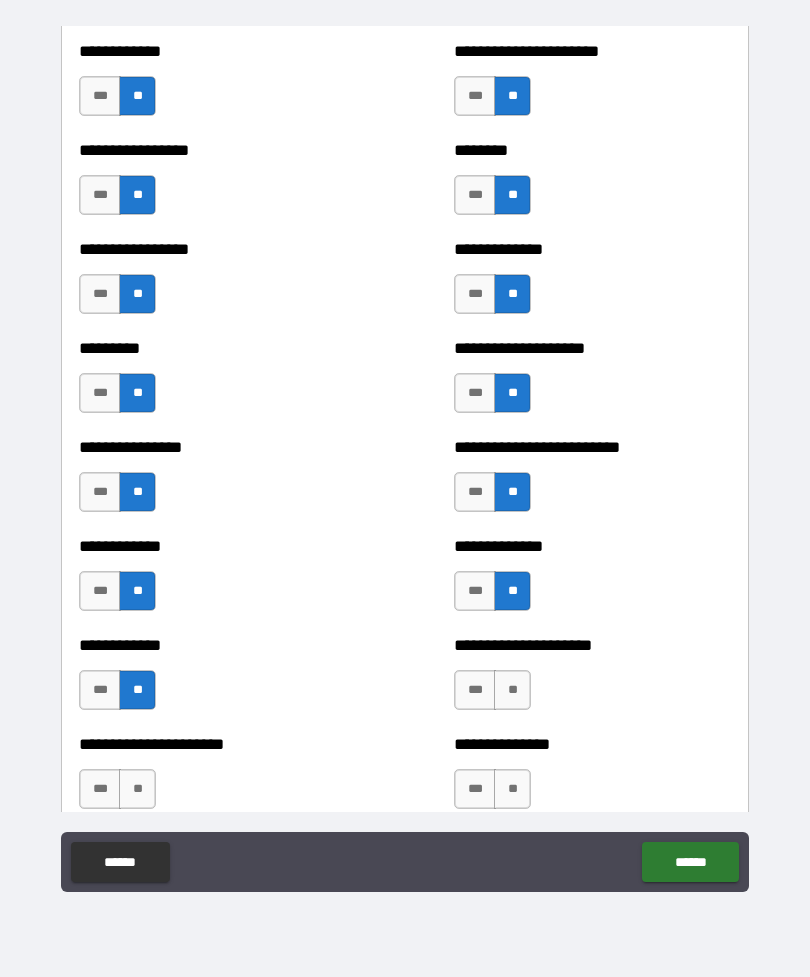 click on "**" at bounding box center (512, 690) 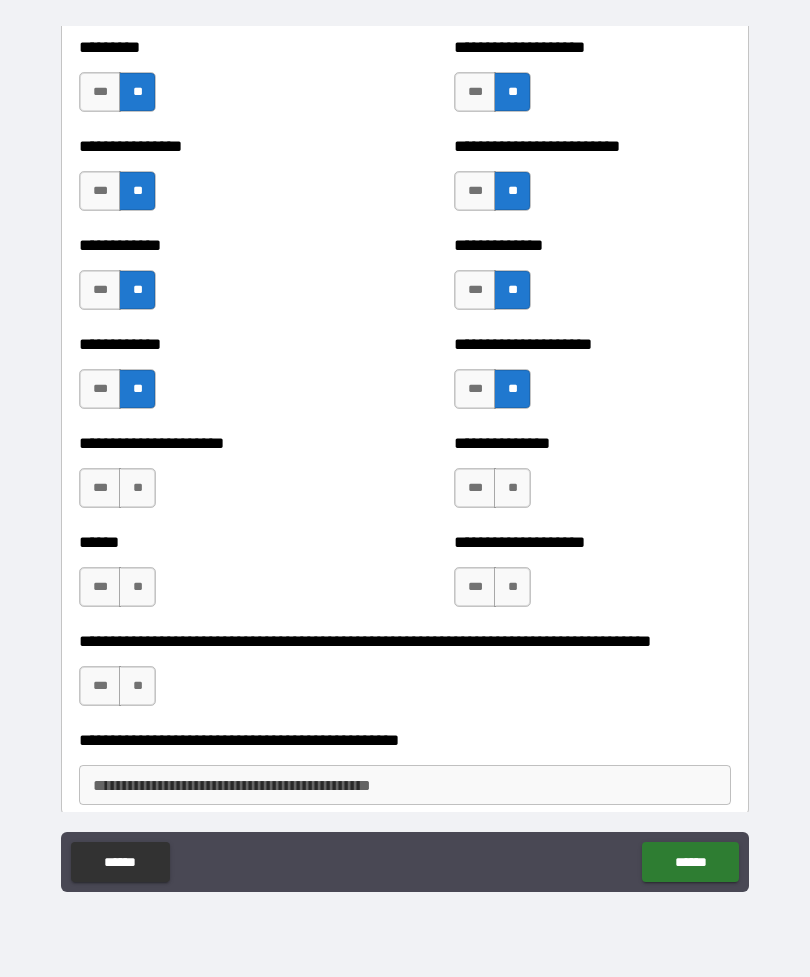 scroll, scrollTop: 2874, scrollLeft: 0, axis: vertical 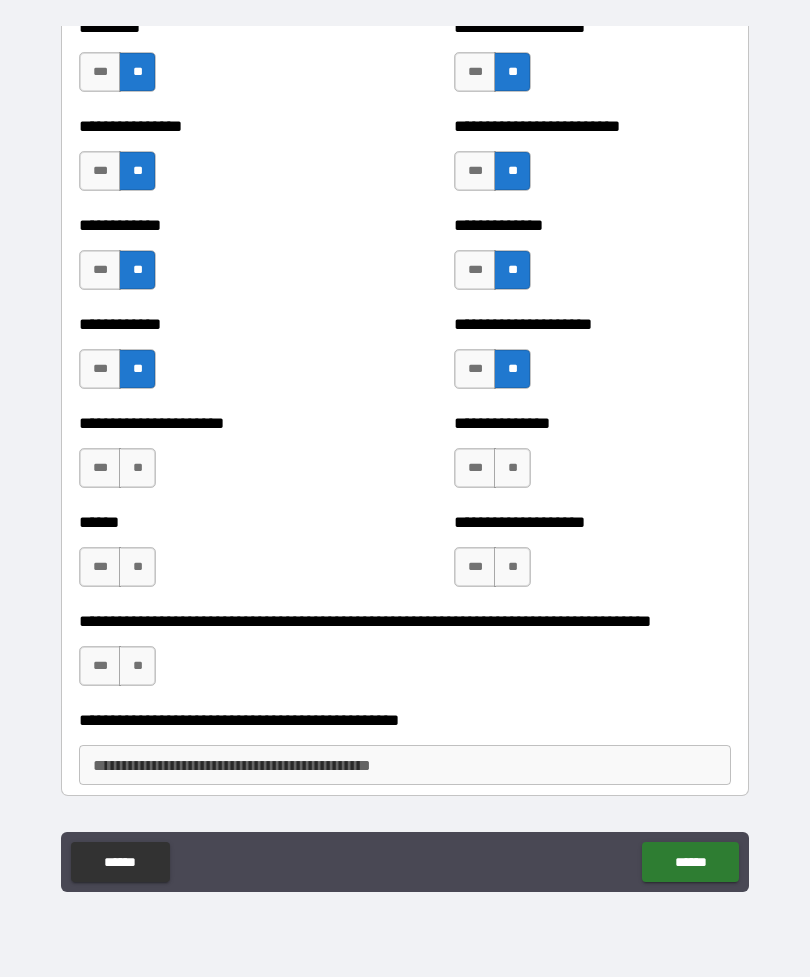 click on "**" at bounding box center [512, 468] 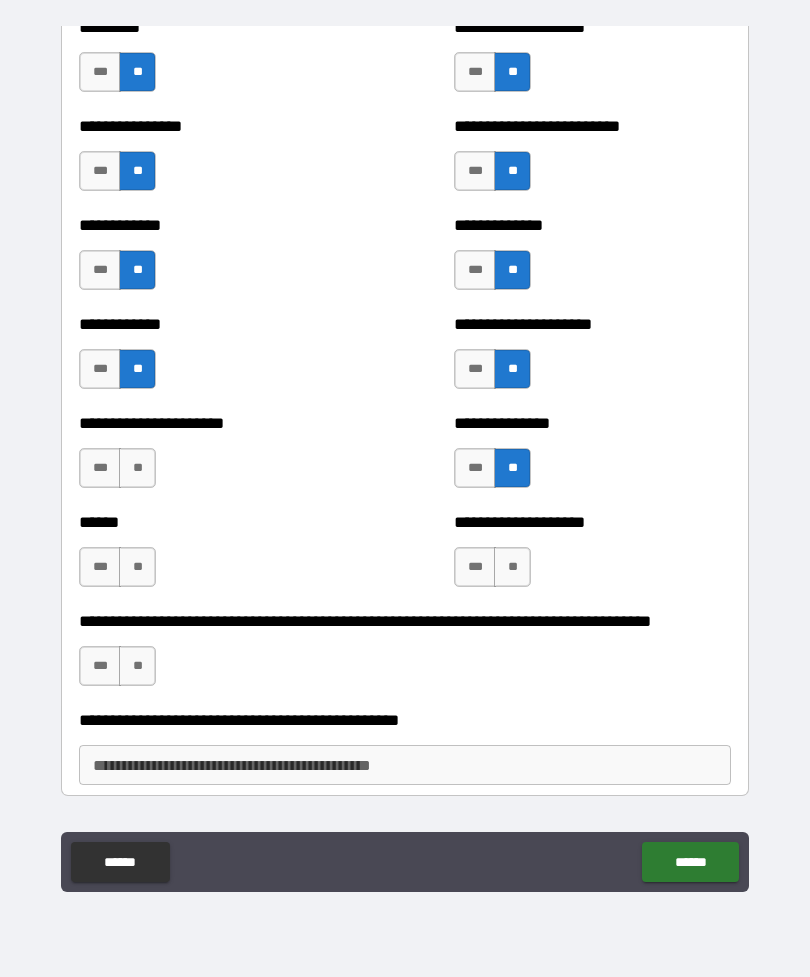 click on "**" at bounding box center (137, 468) 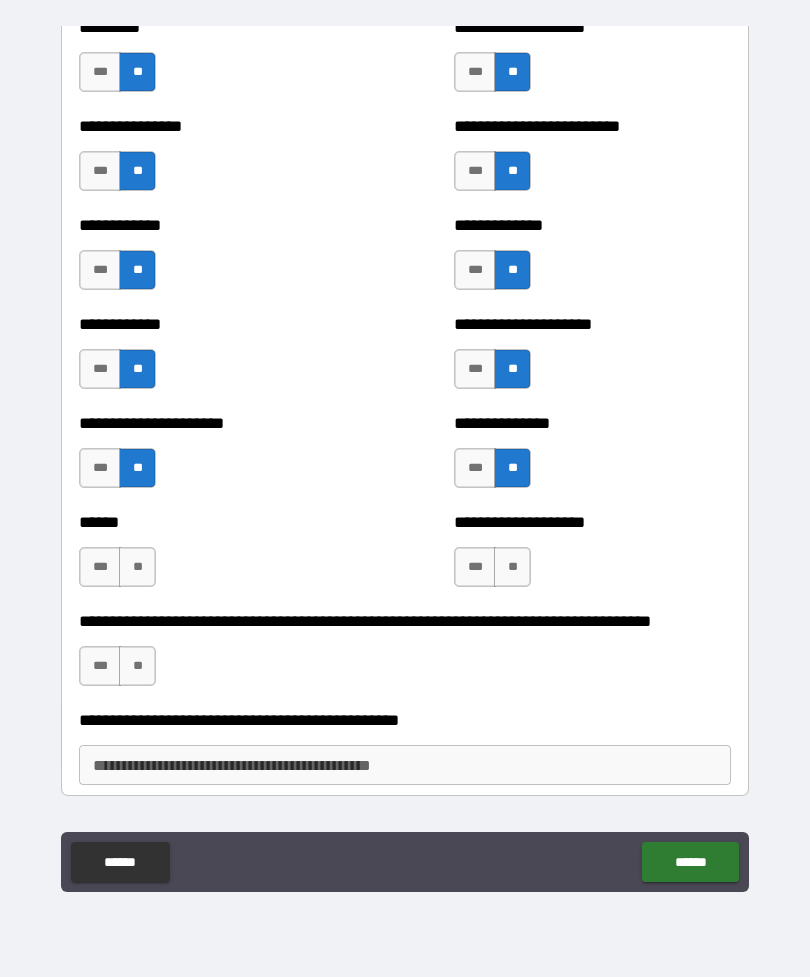 click on "**" at bounding box center [137, 567] 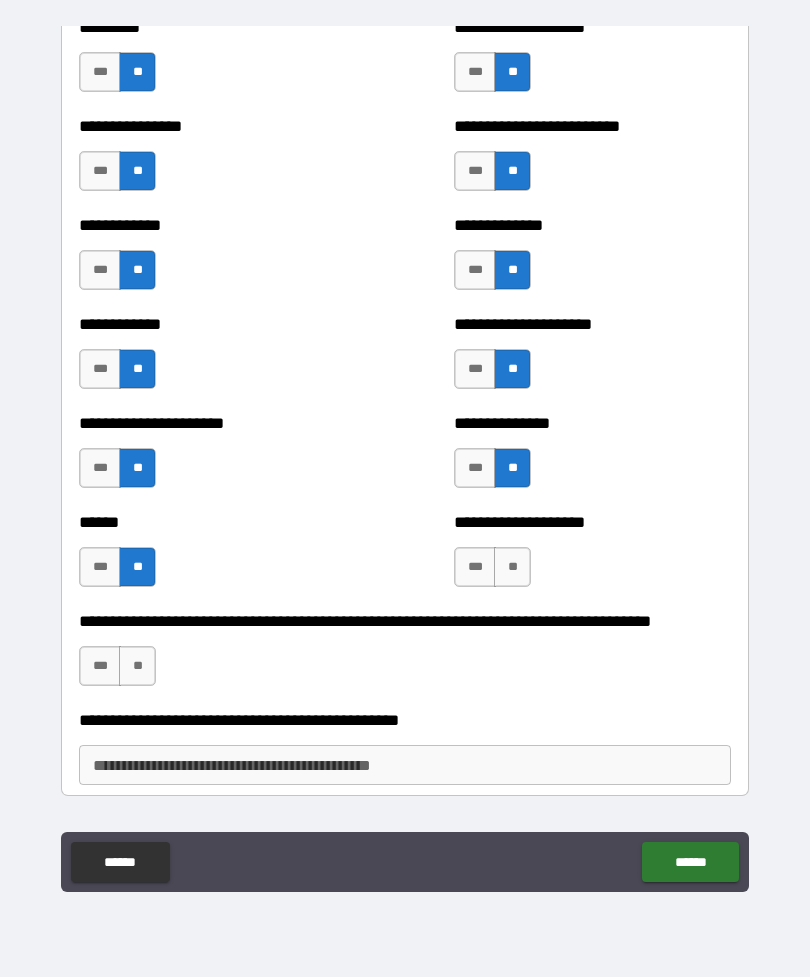 click on "**" at bounding box center (512, 567) 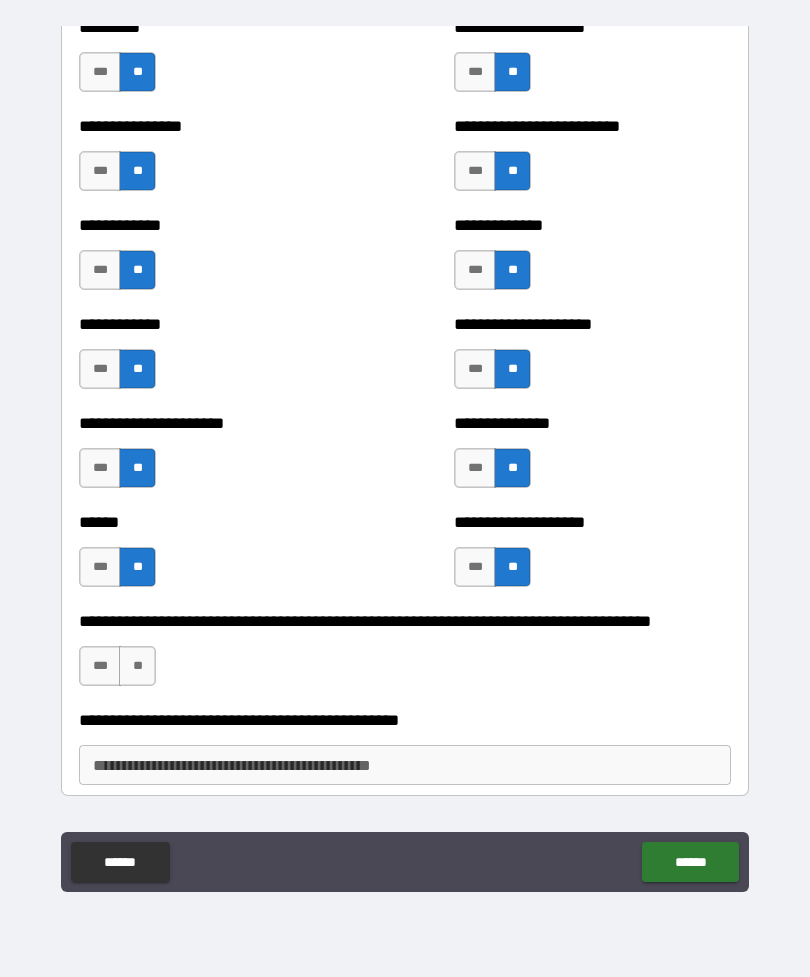 click on "**" at bounding box center [137, 666] 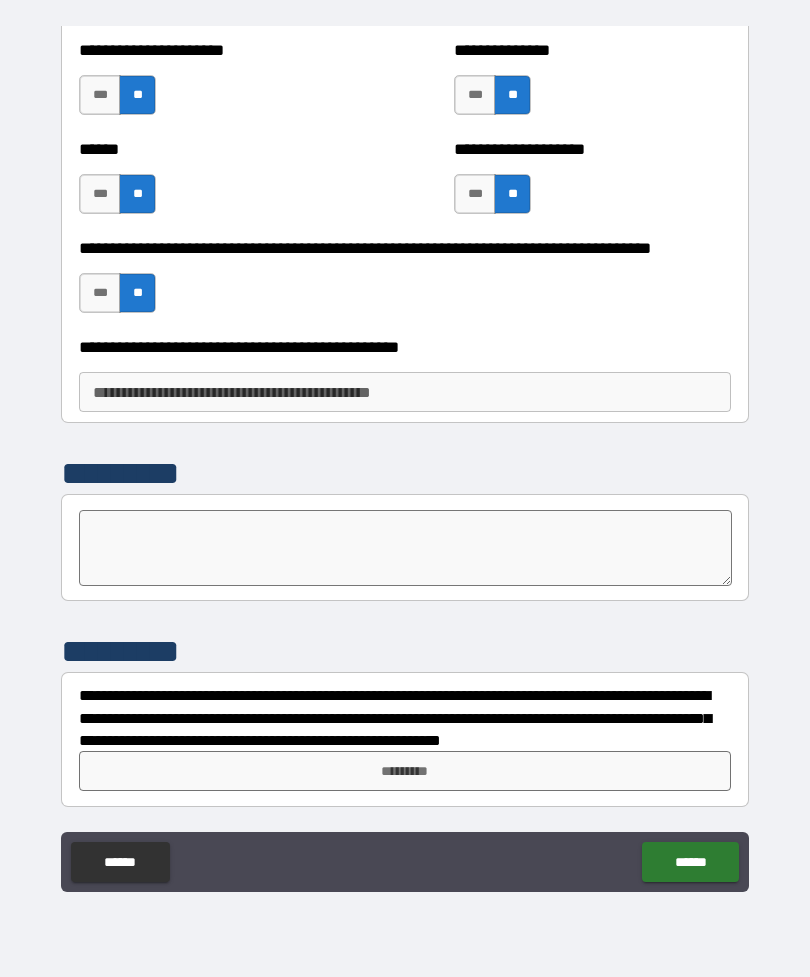 scroll, scrollTop: 3247, scrollLeft: 0, axis: vertical 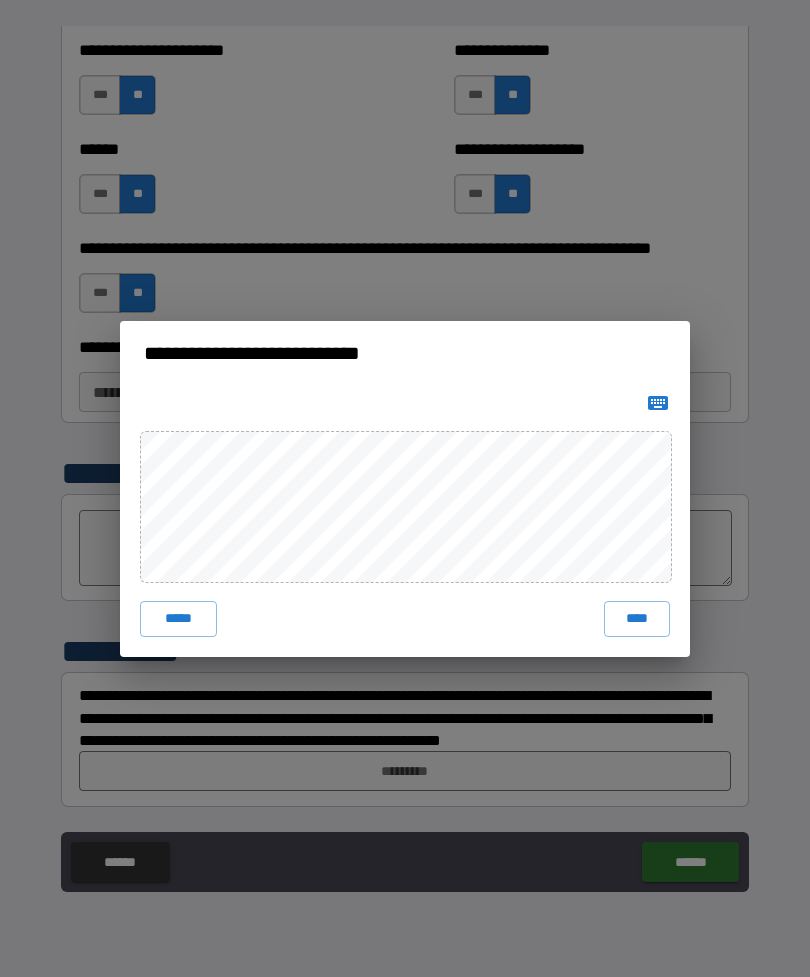 click on "****" at bounding box center (637, 619) 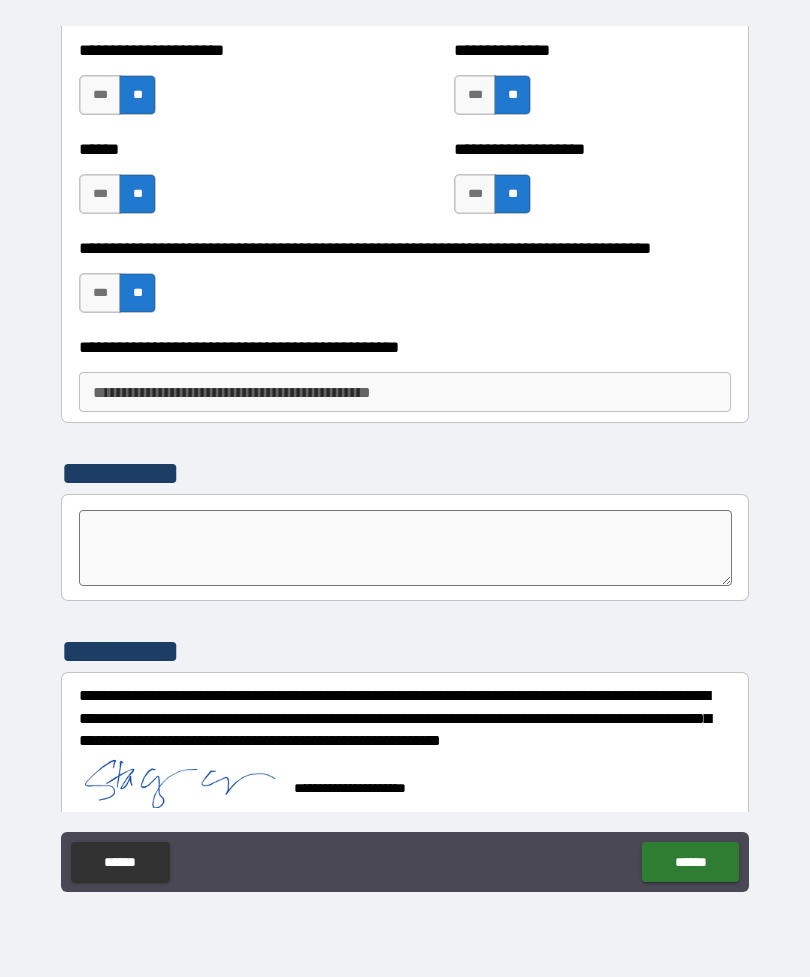 scroll, scrollTop: 3237, scrollLeft: 0, axis: vertical 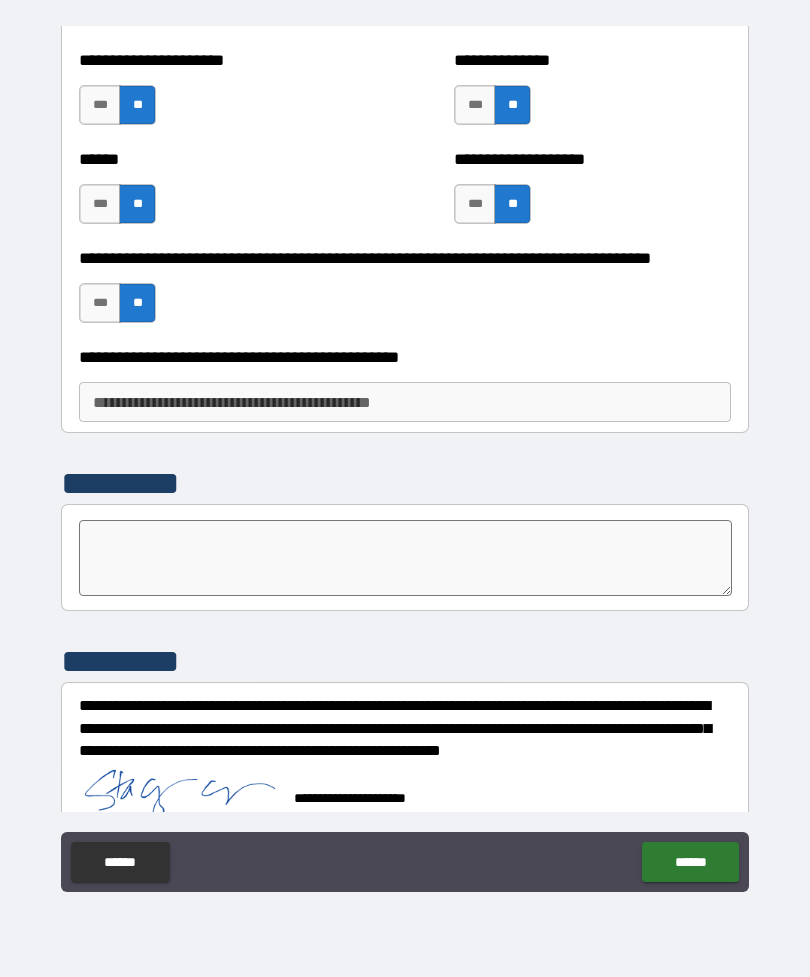 click on "******" at bounding box center [690, 862] 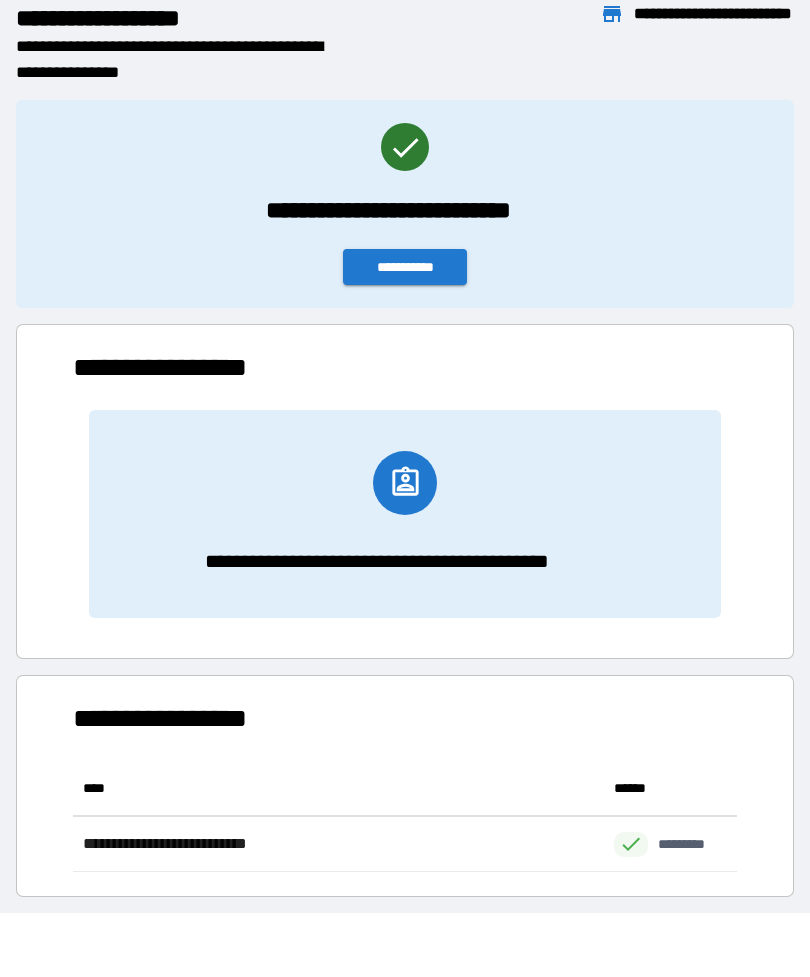 scroll, scrollTop: 1, scrollLeft: 1, axis: both 